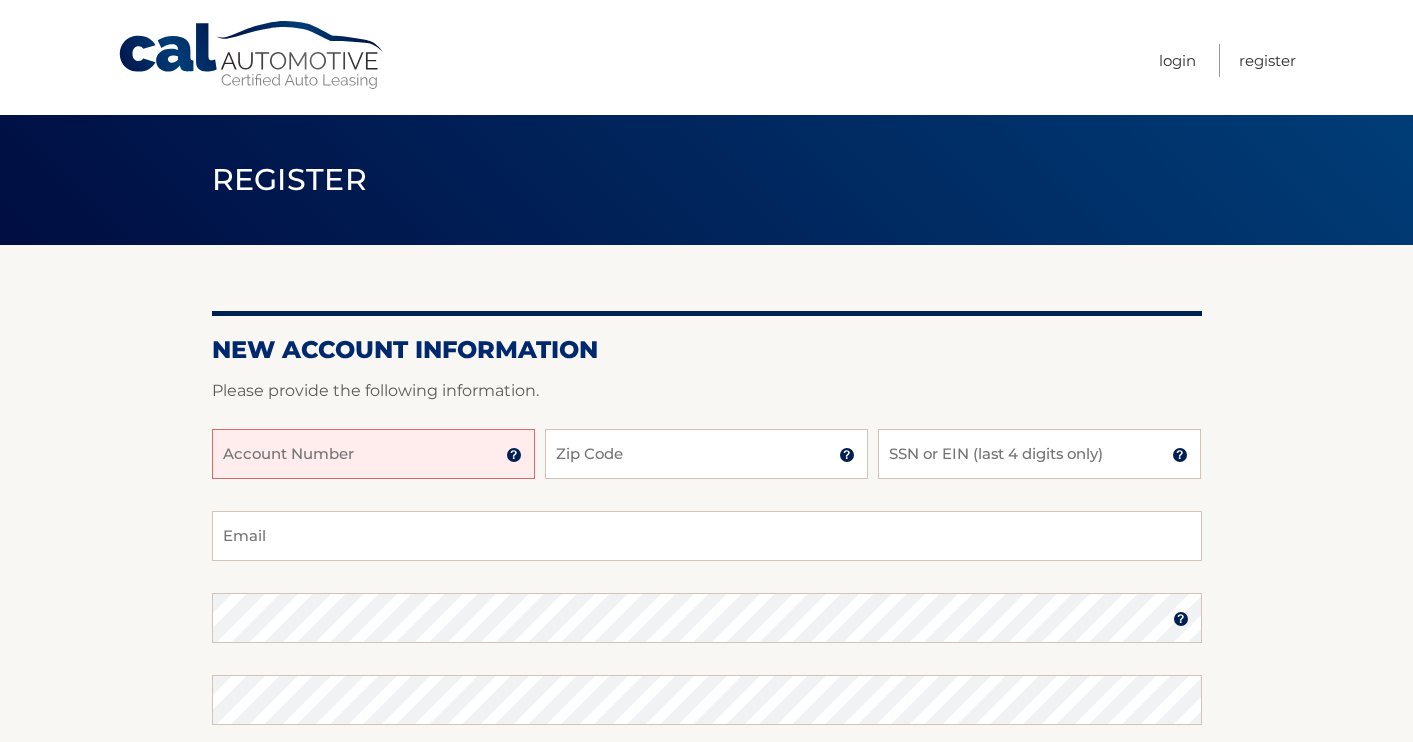 scroll, scrollTop: 0, scrollLeft: 0, axis: both 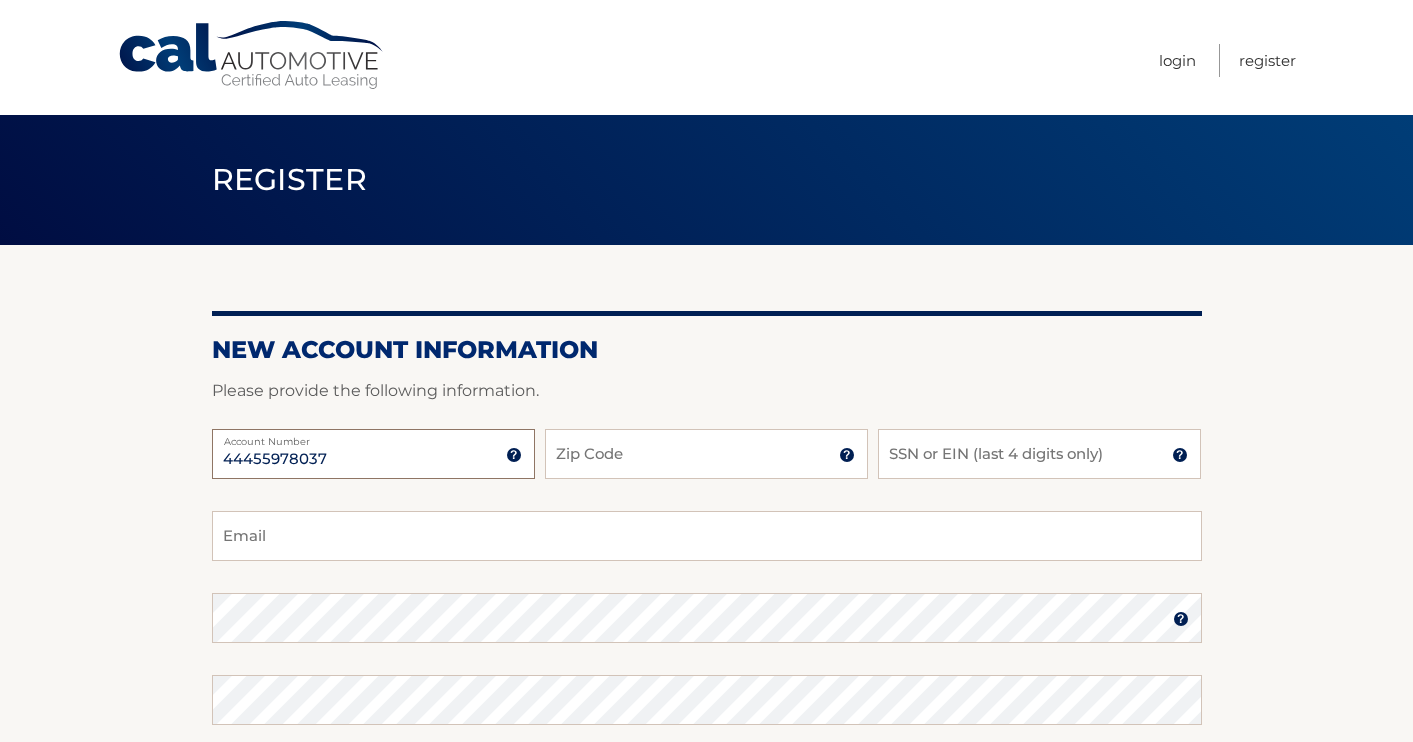 type on "44455978037" 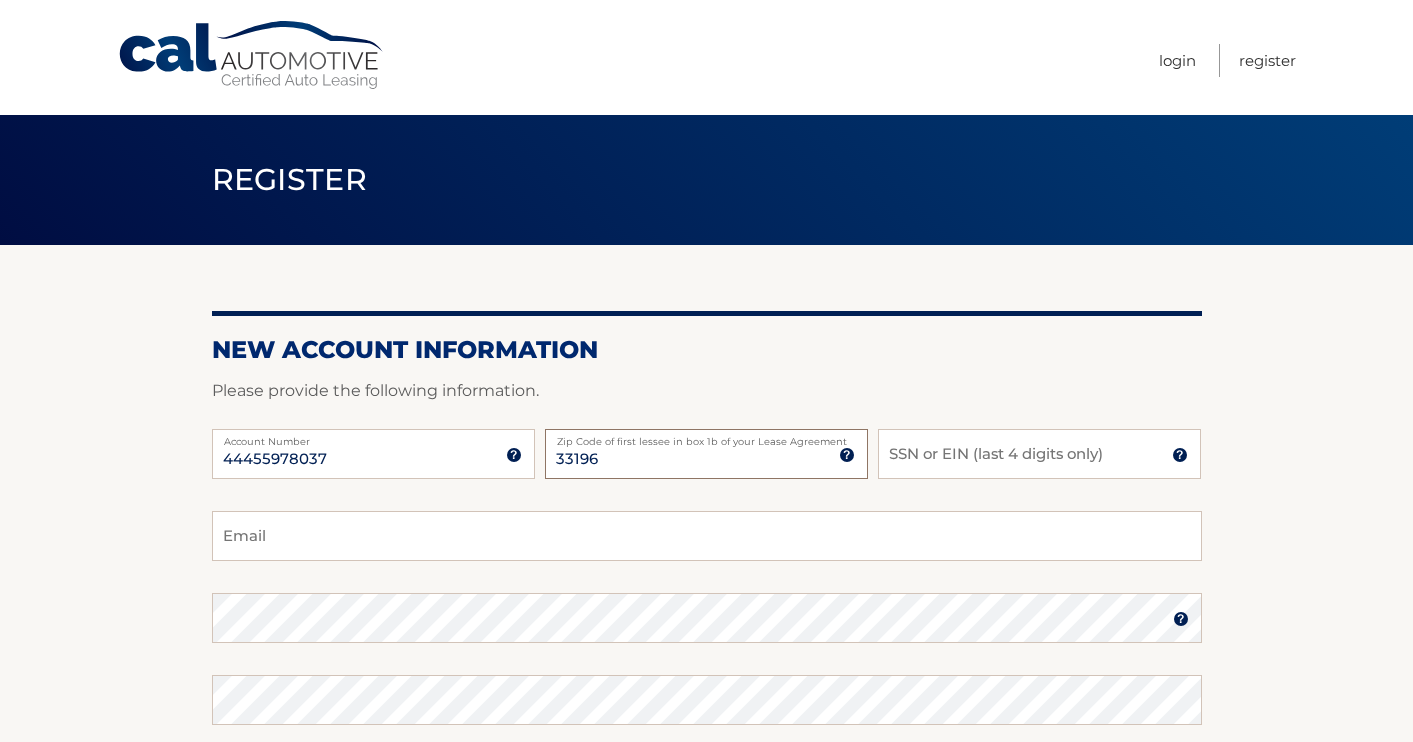 type on "33196" 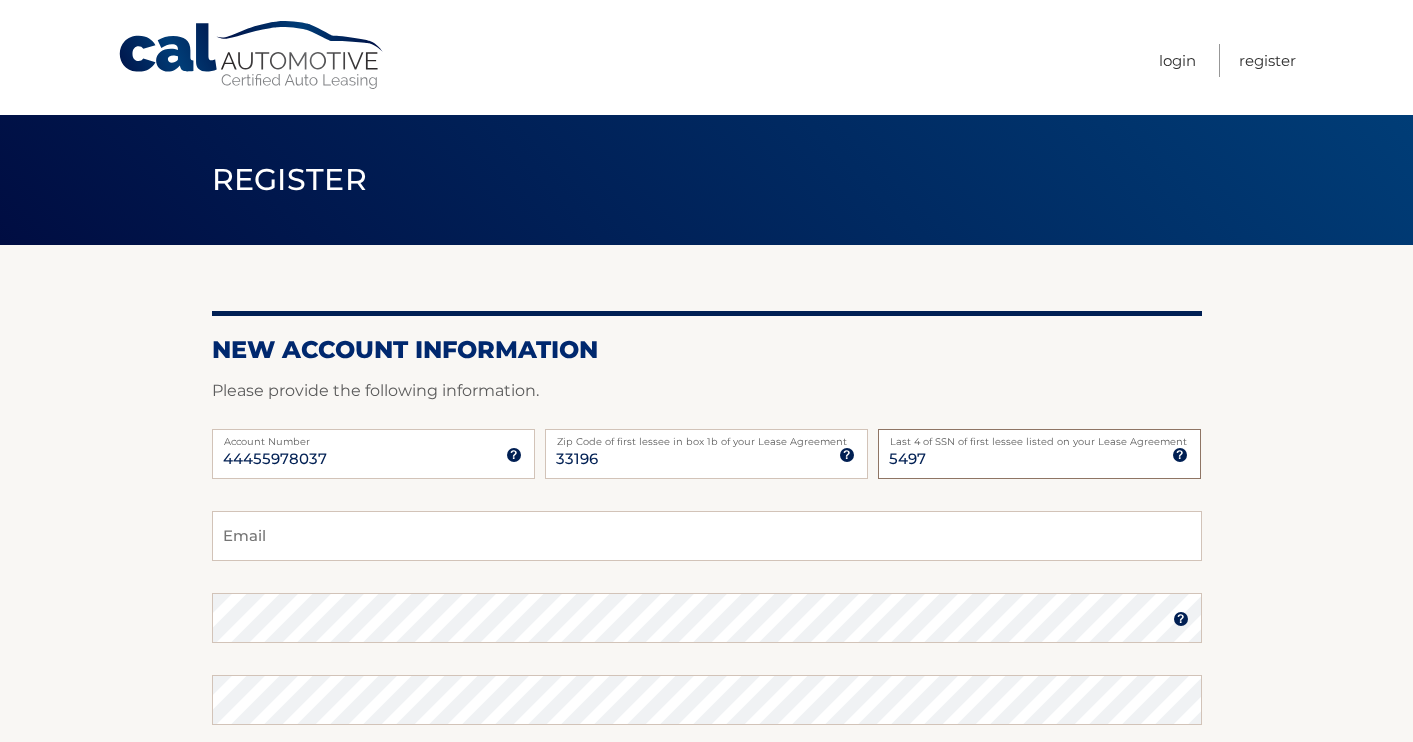scroll, scrollTop: 175, scrollLeft: 0, axis: vertical 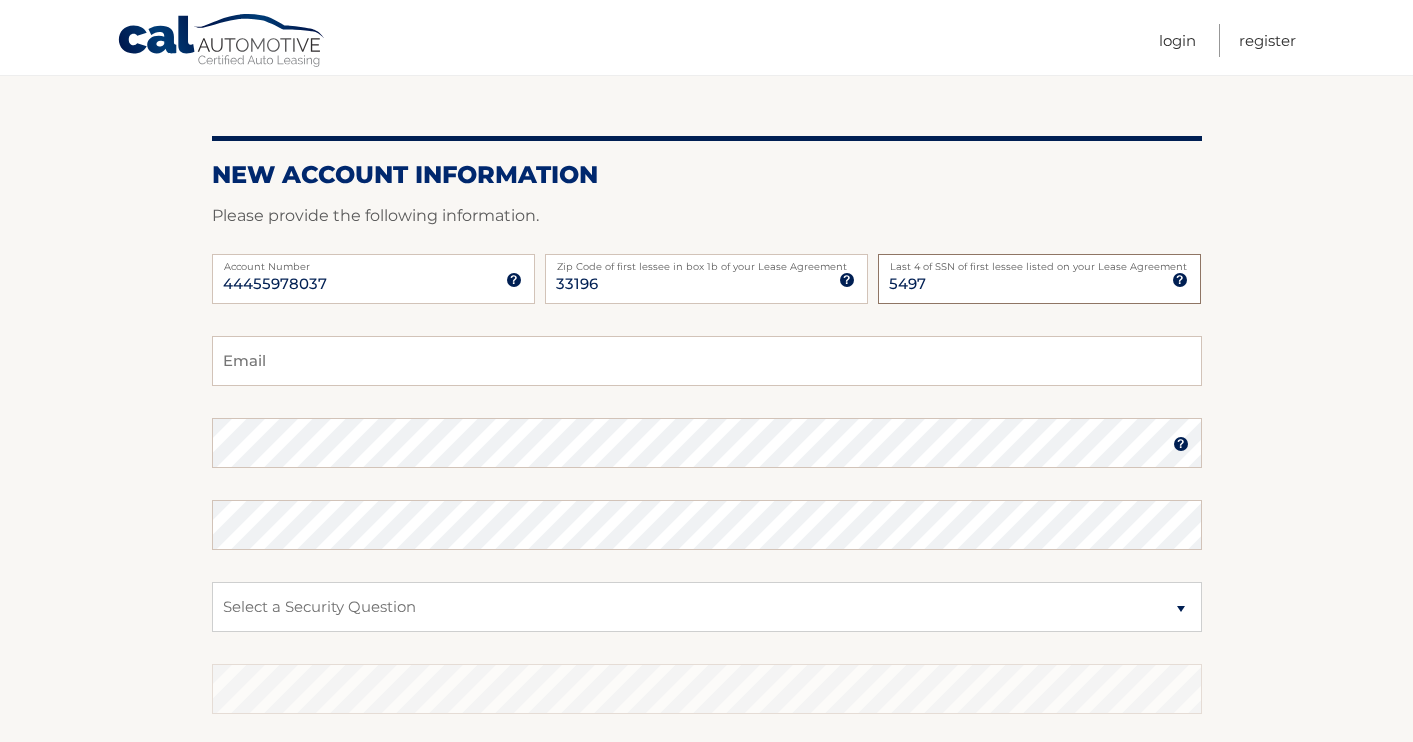 type on "5497" 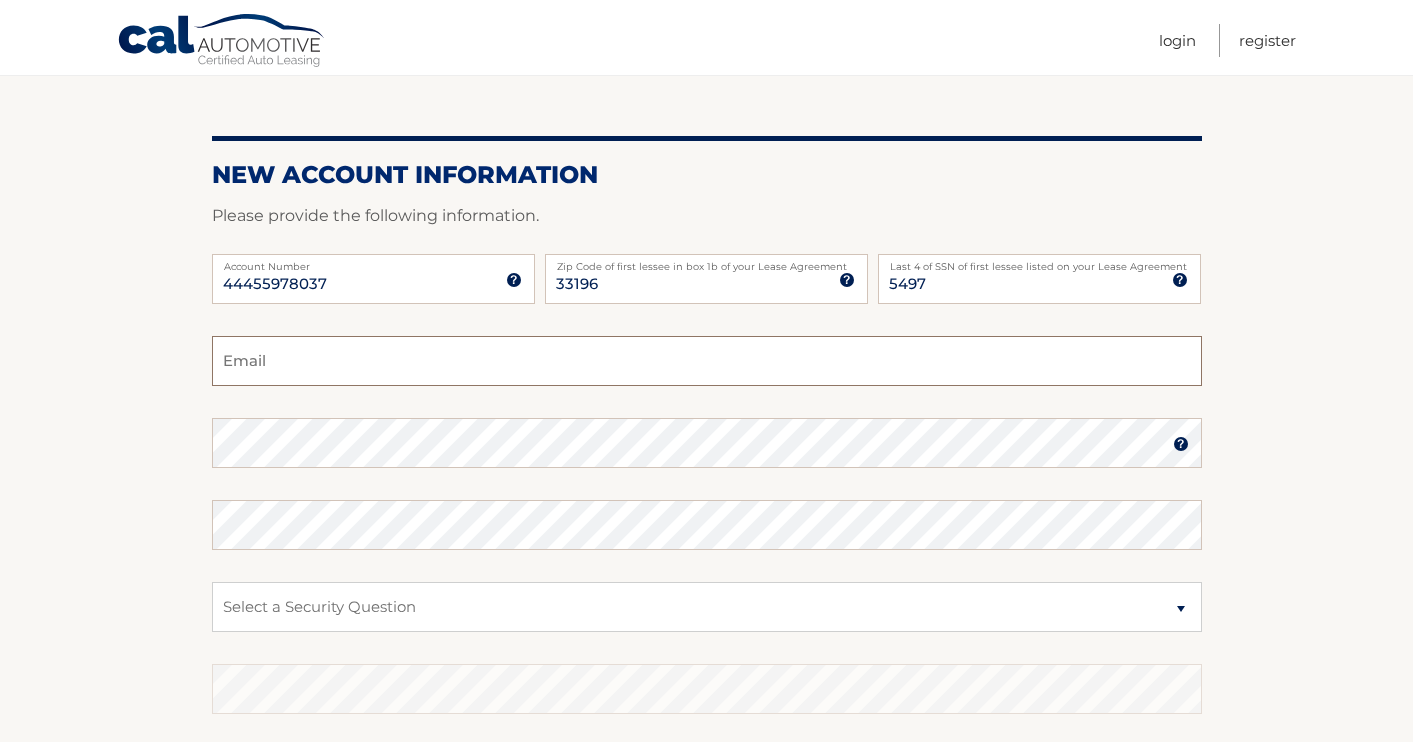 type on "agsanchez143@gmail.com" 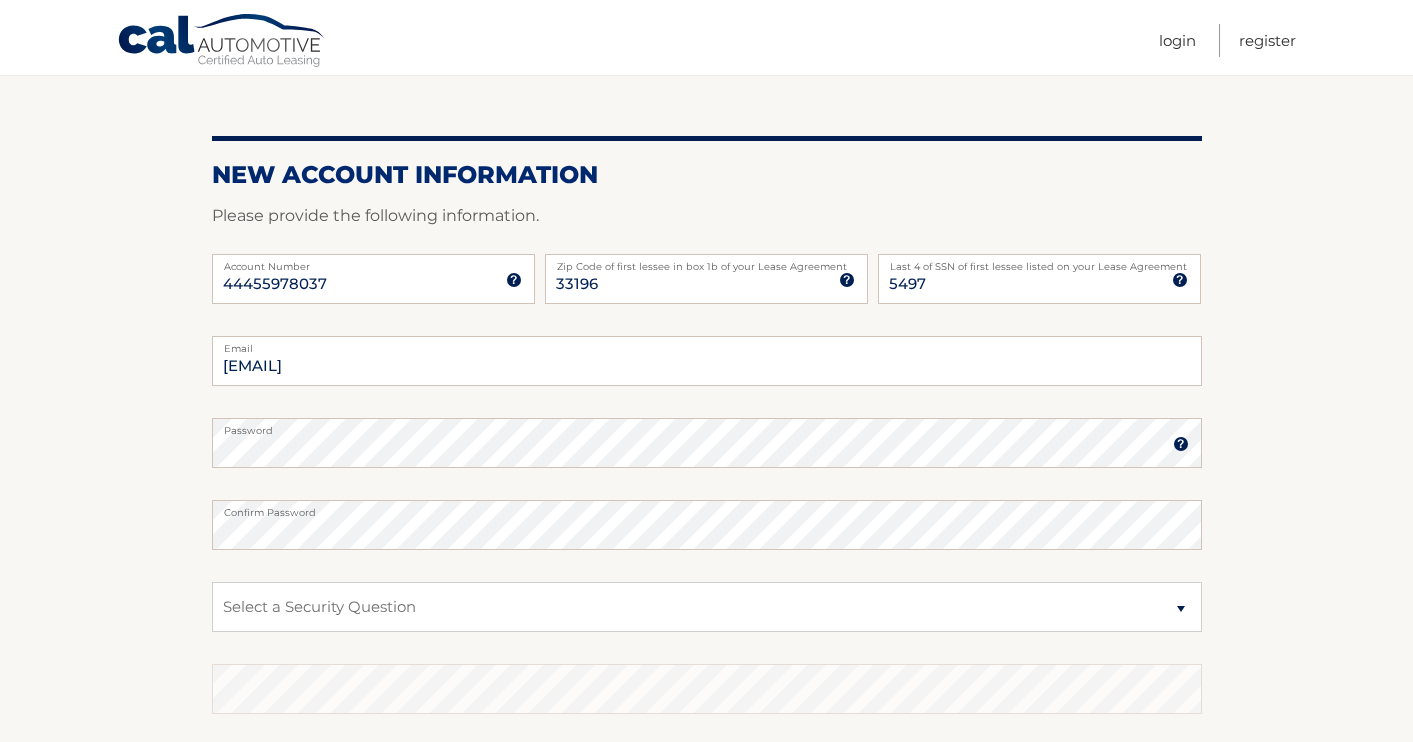 scroll, scrollTop: 372, scrollLeft: 0, axis: vertical 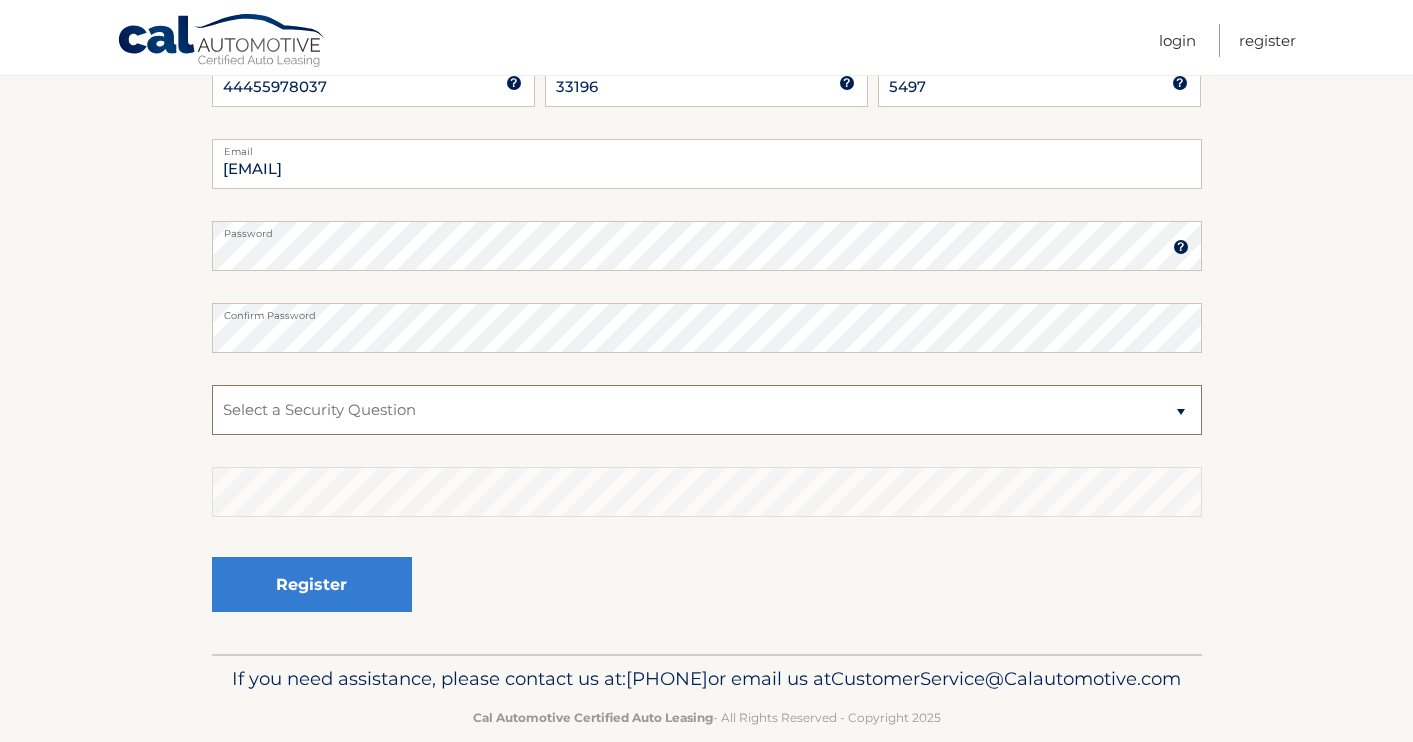 select on "1" 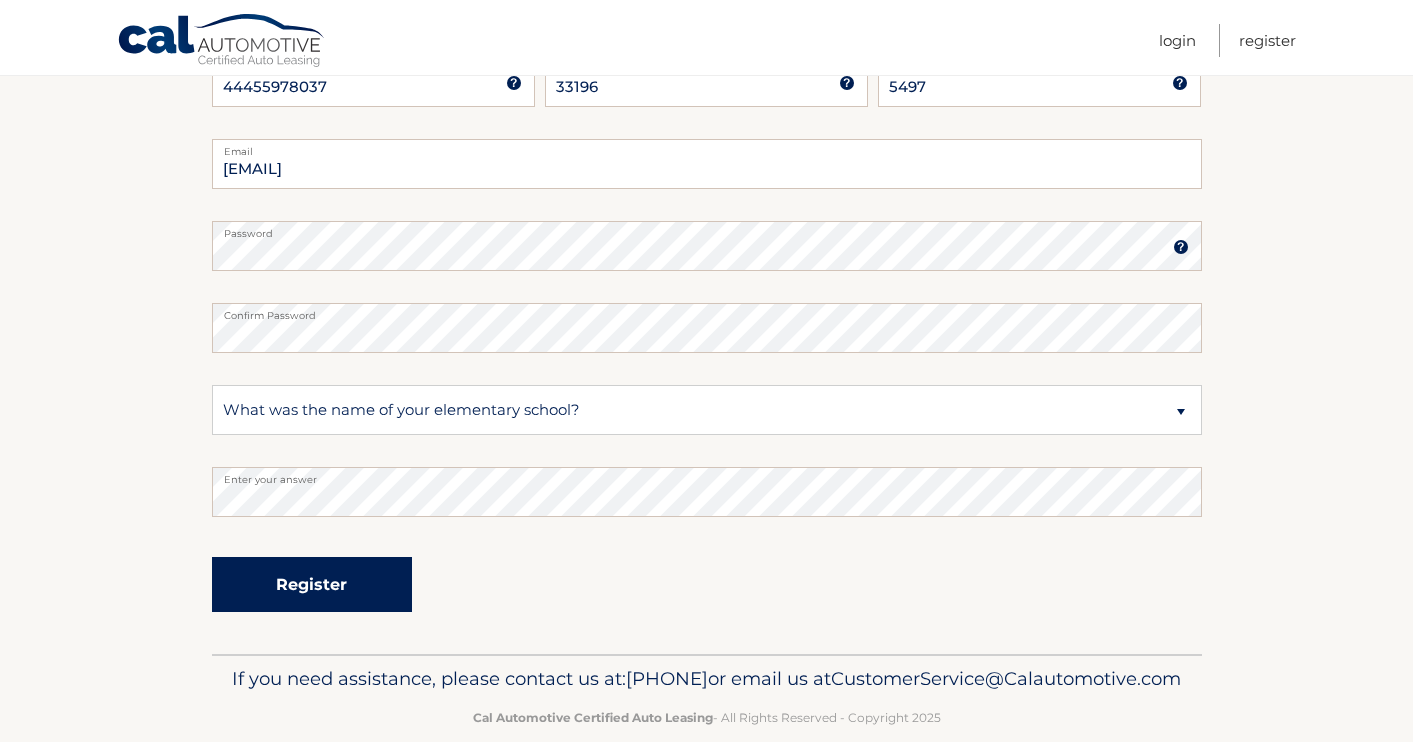 click on "Register" at bounding box center [312, 584] 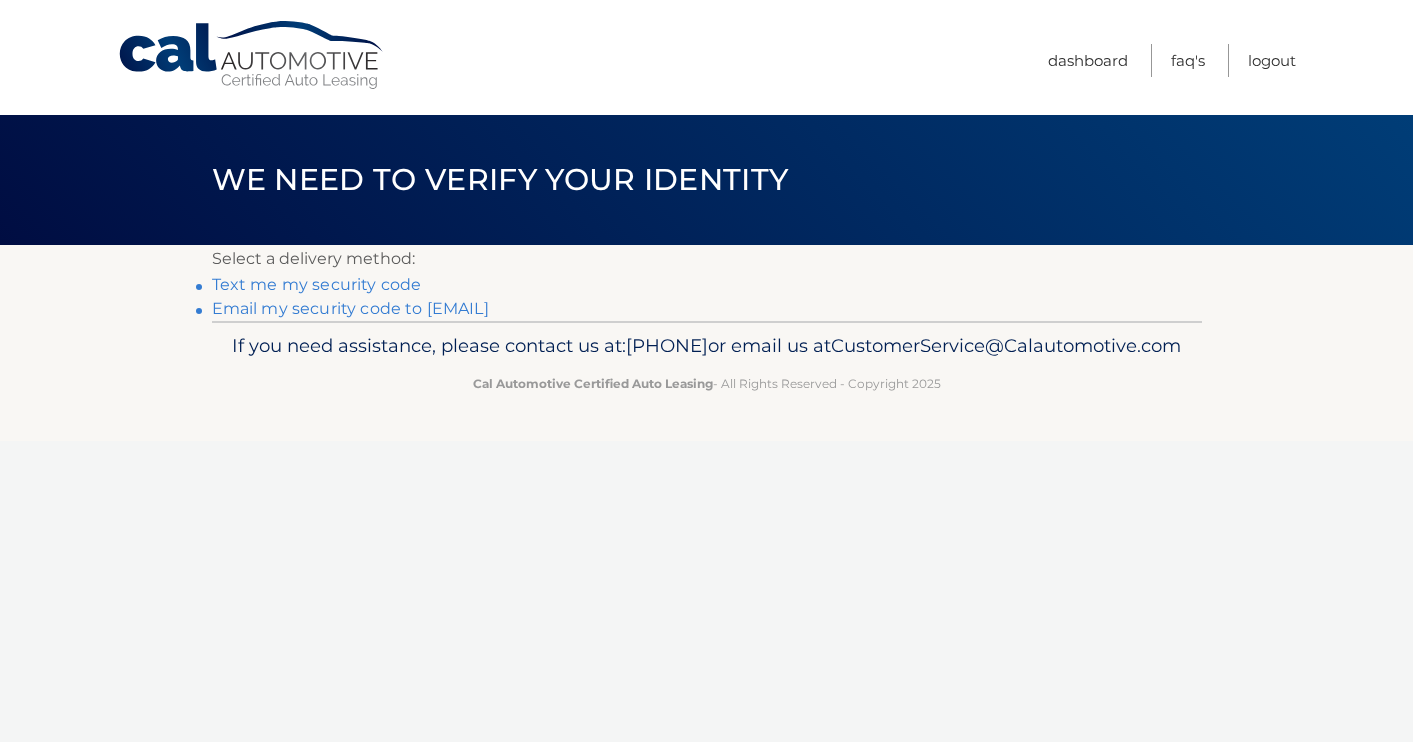 scroll, scrollTop: 0, scrollLeft: 0, axis: both 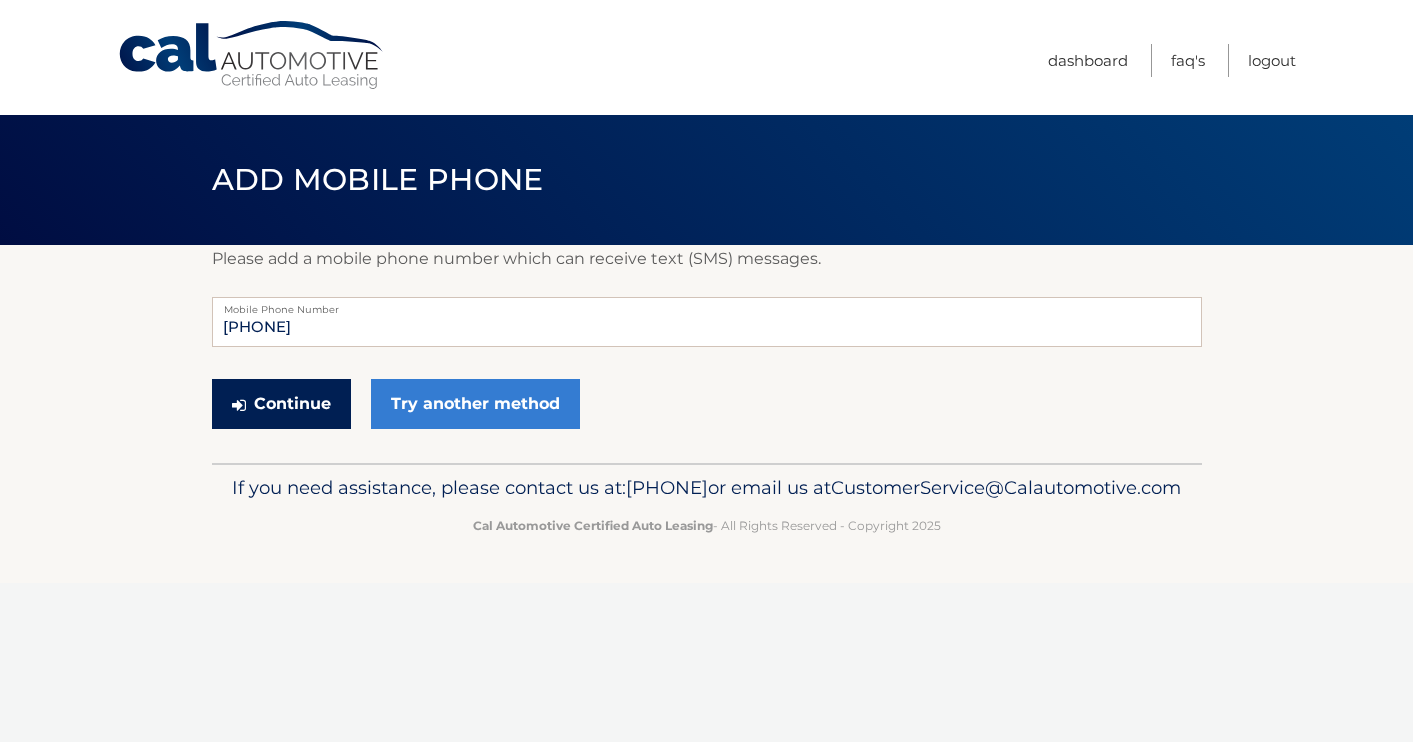 click on "Continue" at bounding box center [281, 404] 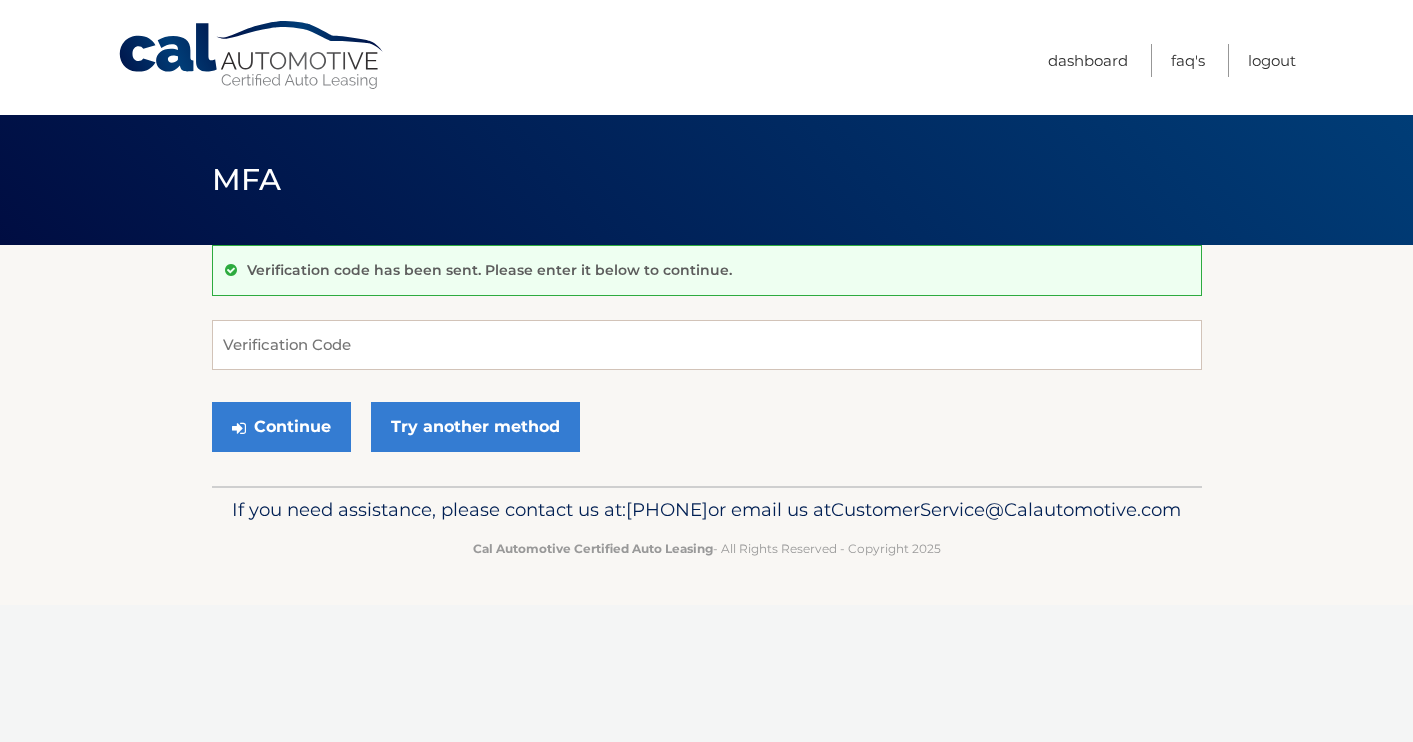 scroll, scrollTop: 0, scrollLeft: 0, axis: both 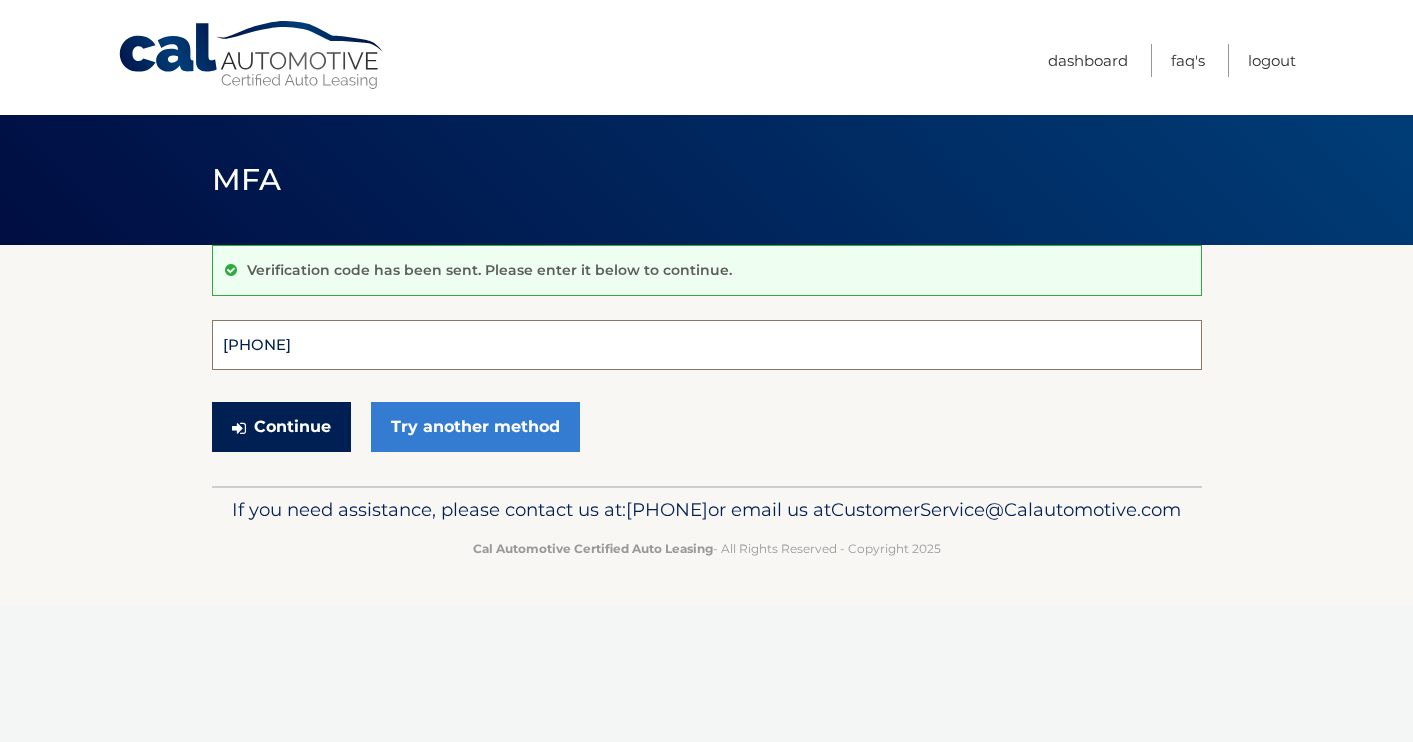 type on "219556" 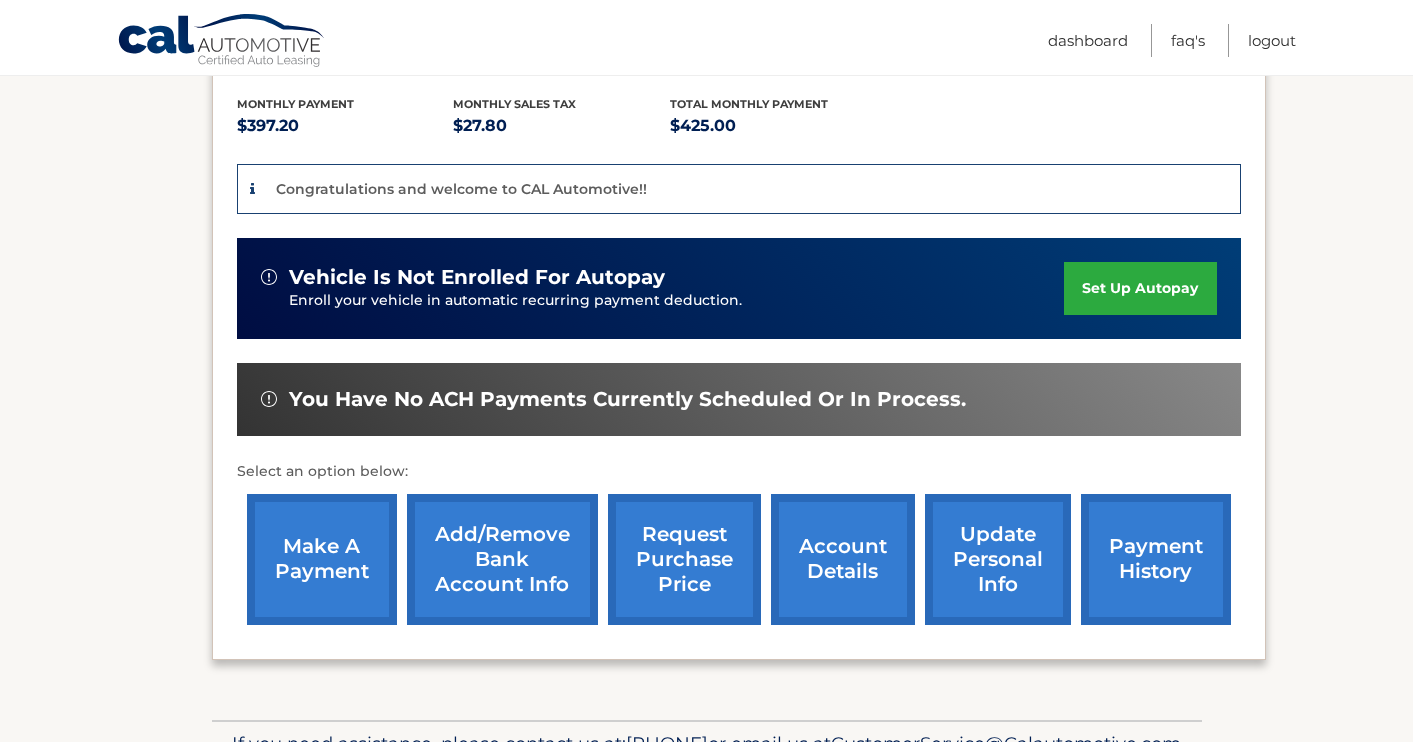 scroll, scrollTop: 416, scrollLeft: 0, axis: vertical 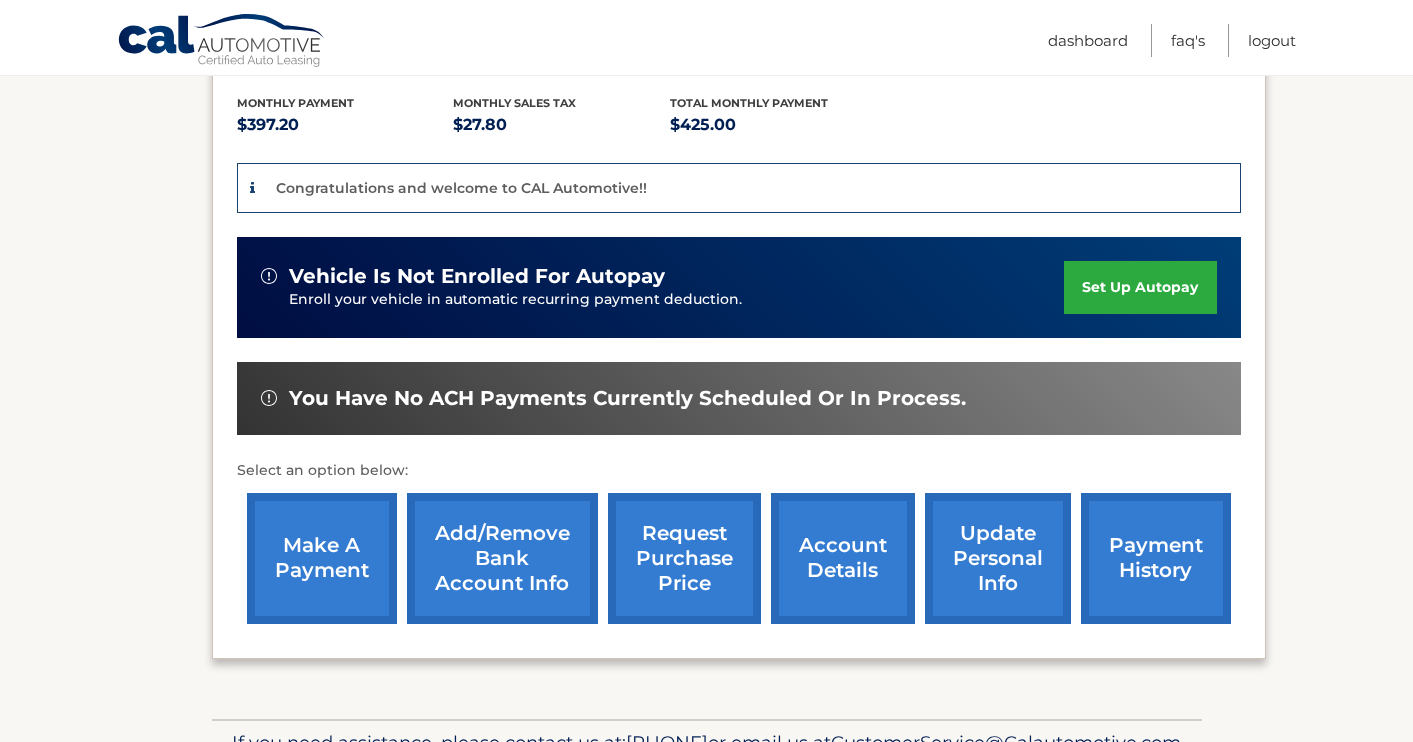 click on "make a payment" at bounding box center [322, 558] 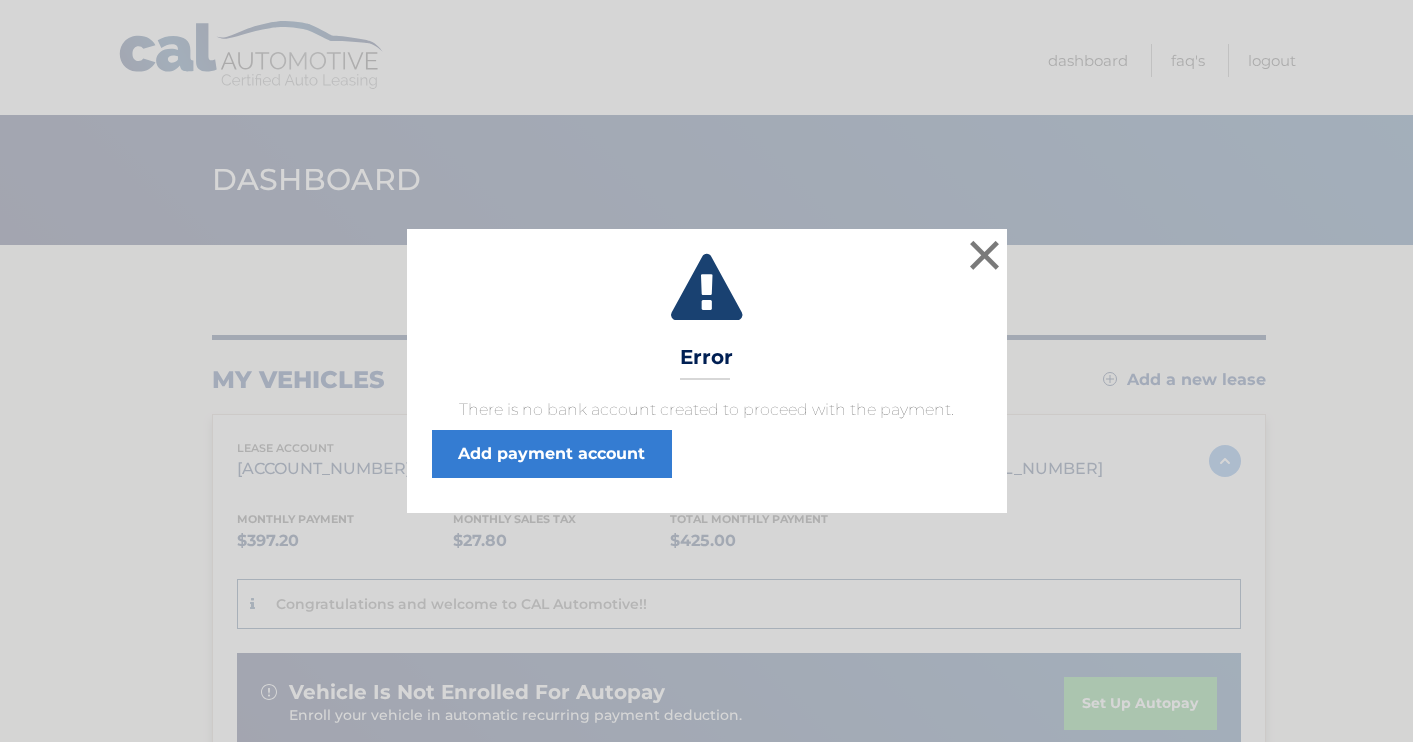 scroll, scrollTop: 0, scrollLeft: 0, axis: both 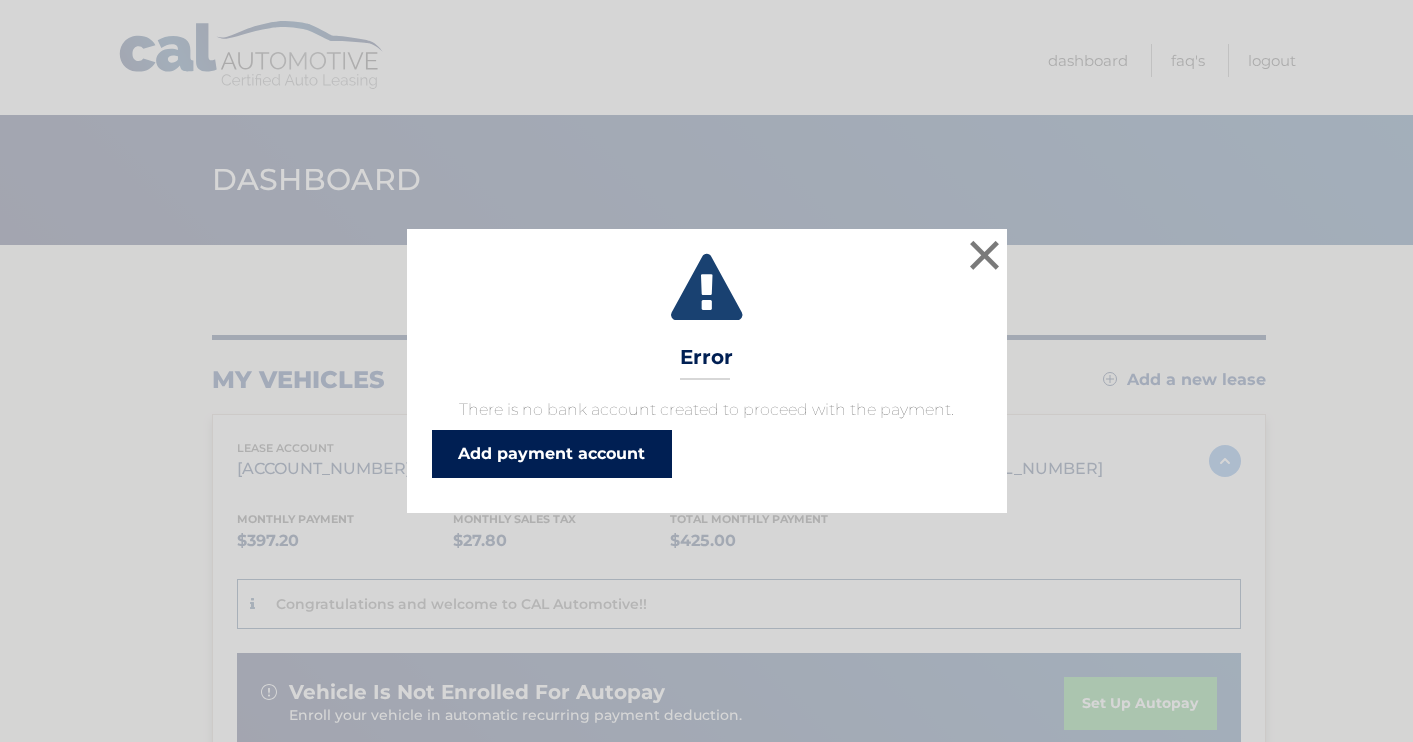 click on "Add payment account" at bounding box center (552, 454) 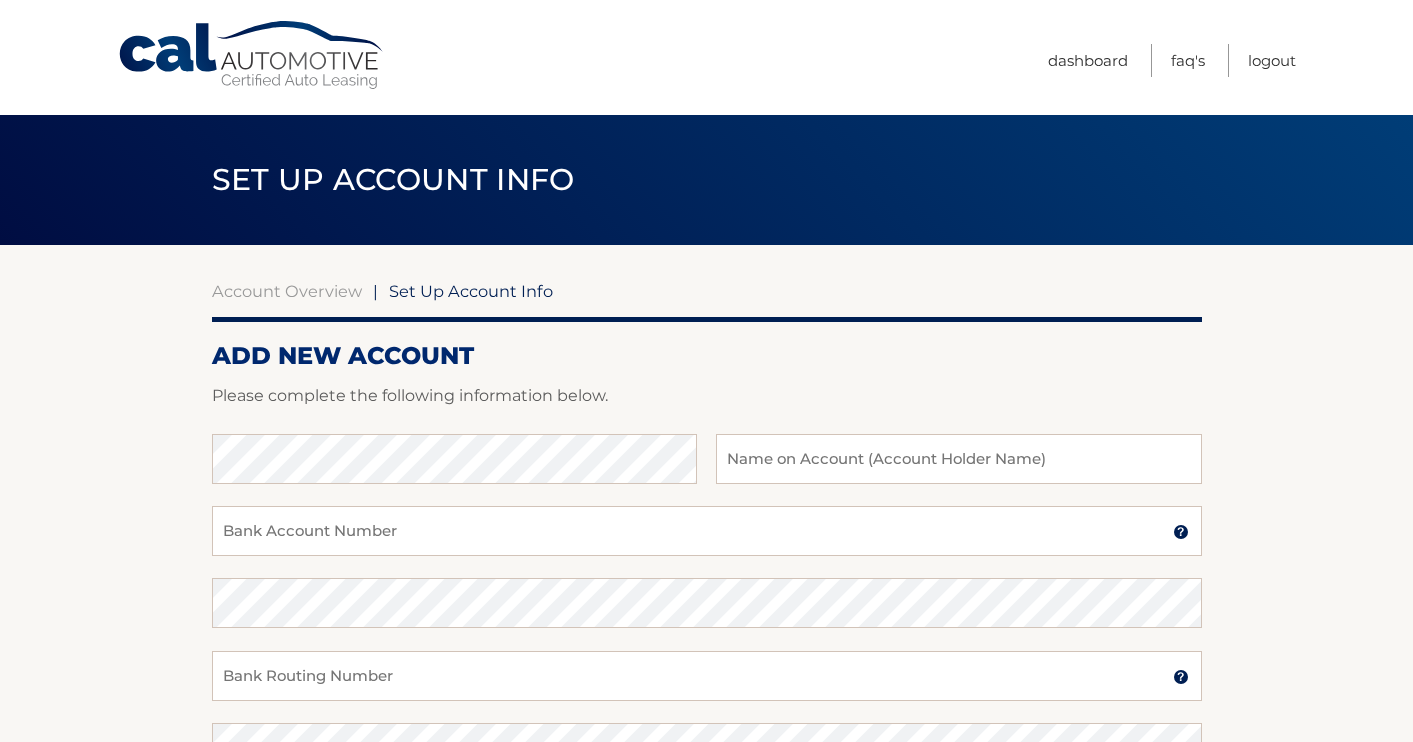 scroll, scrollTop: 0, scrollLeft: 0, axis: both 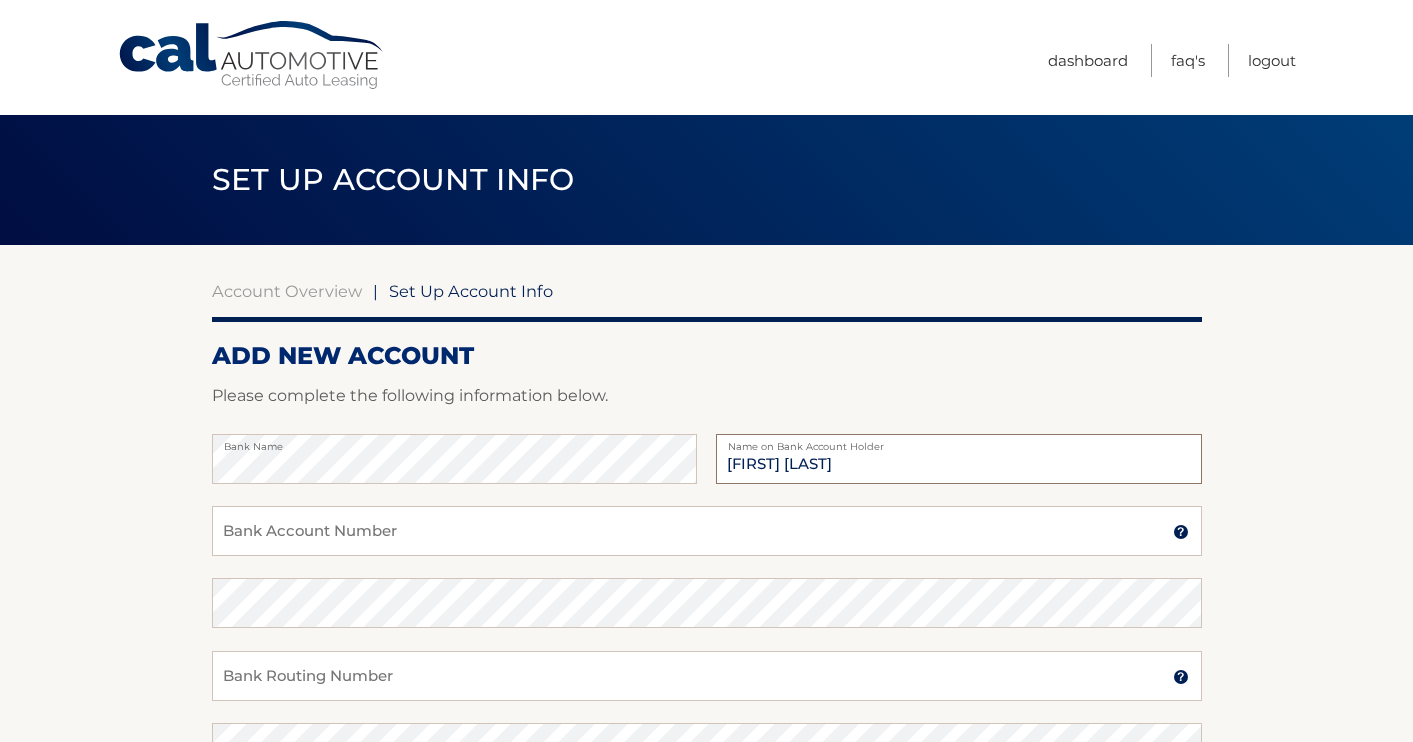 type on "Ana G Sanchez" 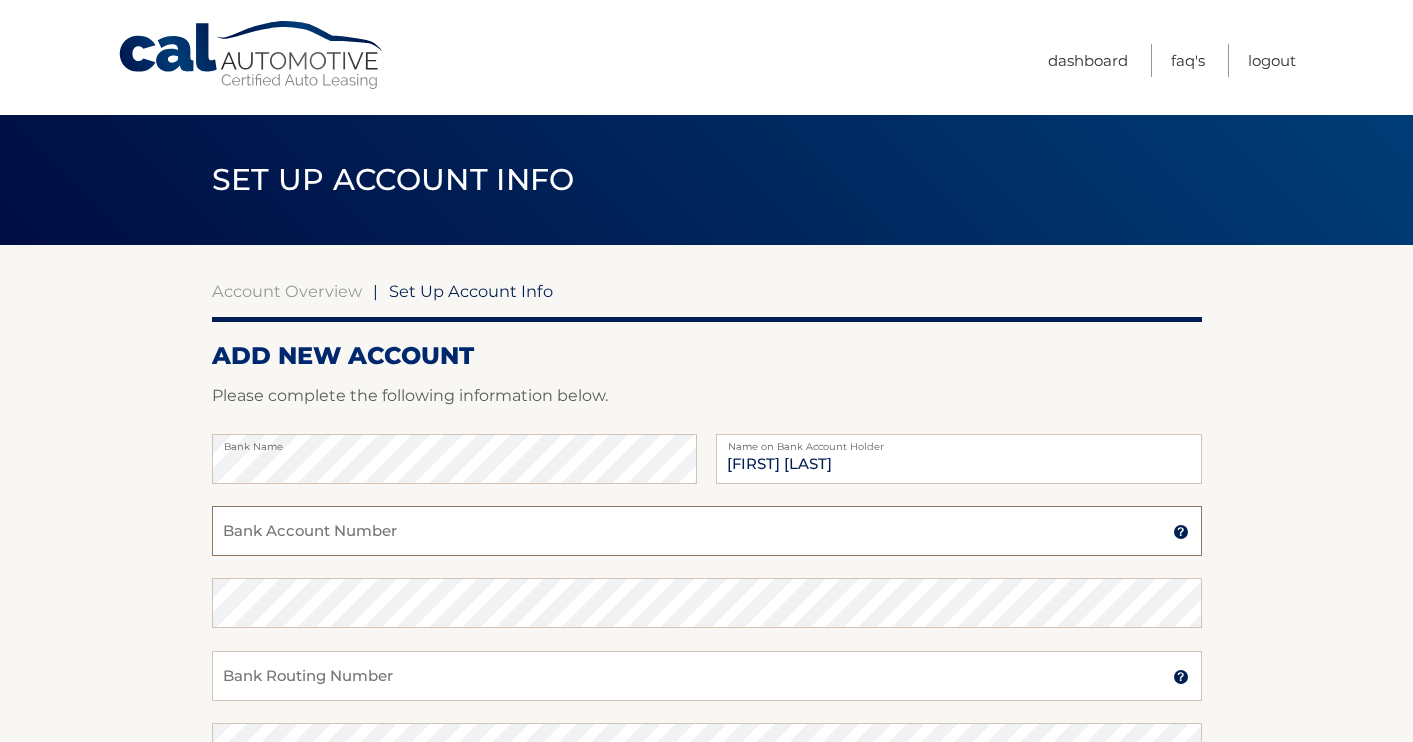 click on "Bank Account Number" at bounding box center (707, 531) 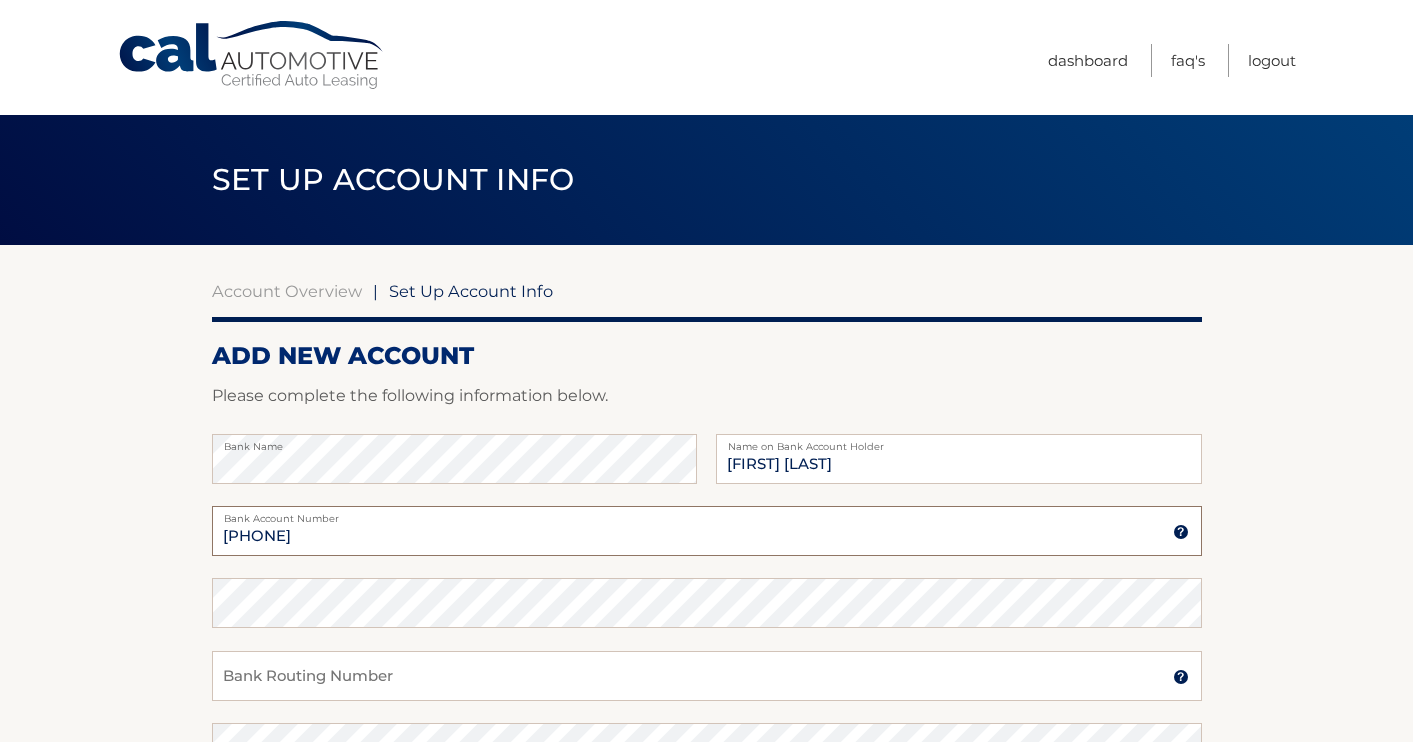 type on "898069656474" 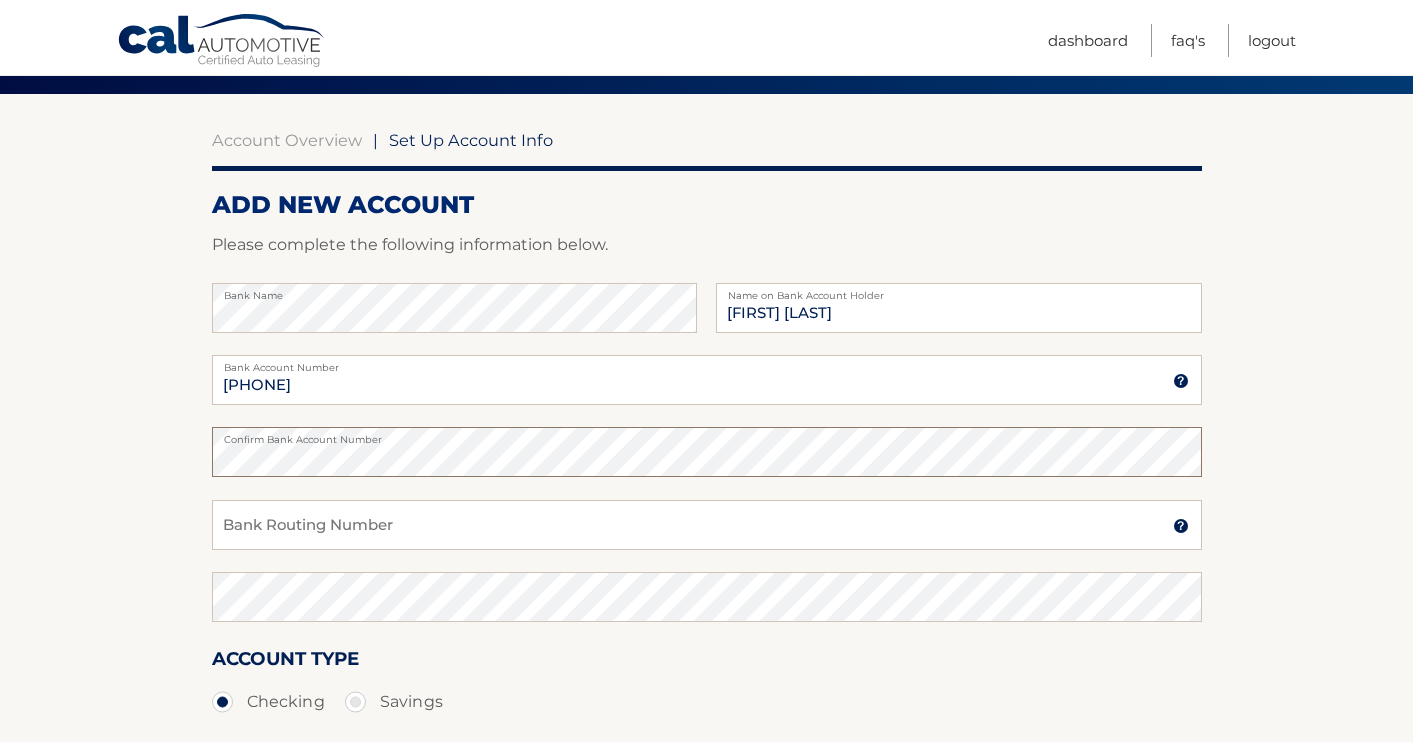 scroll, scrollTop: 153, scrollLeft: 0, axis: vertical 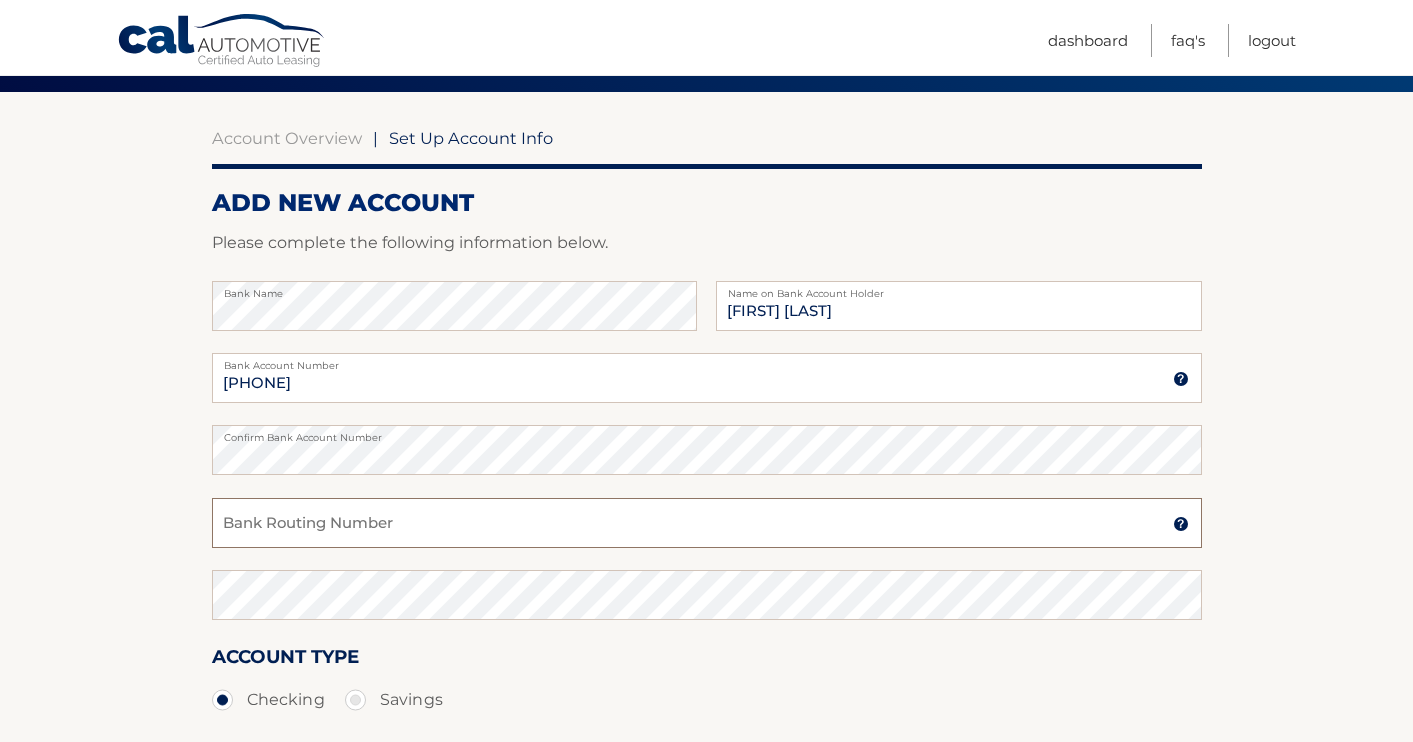 click on "Bank Routing Number" at bounding box center (707, 523) 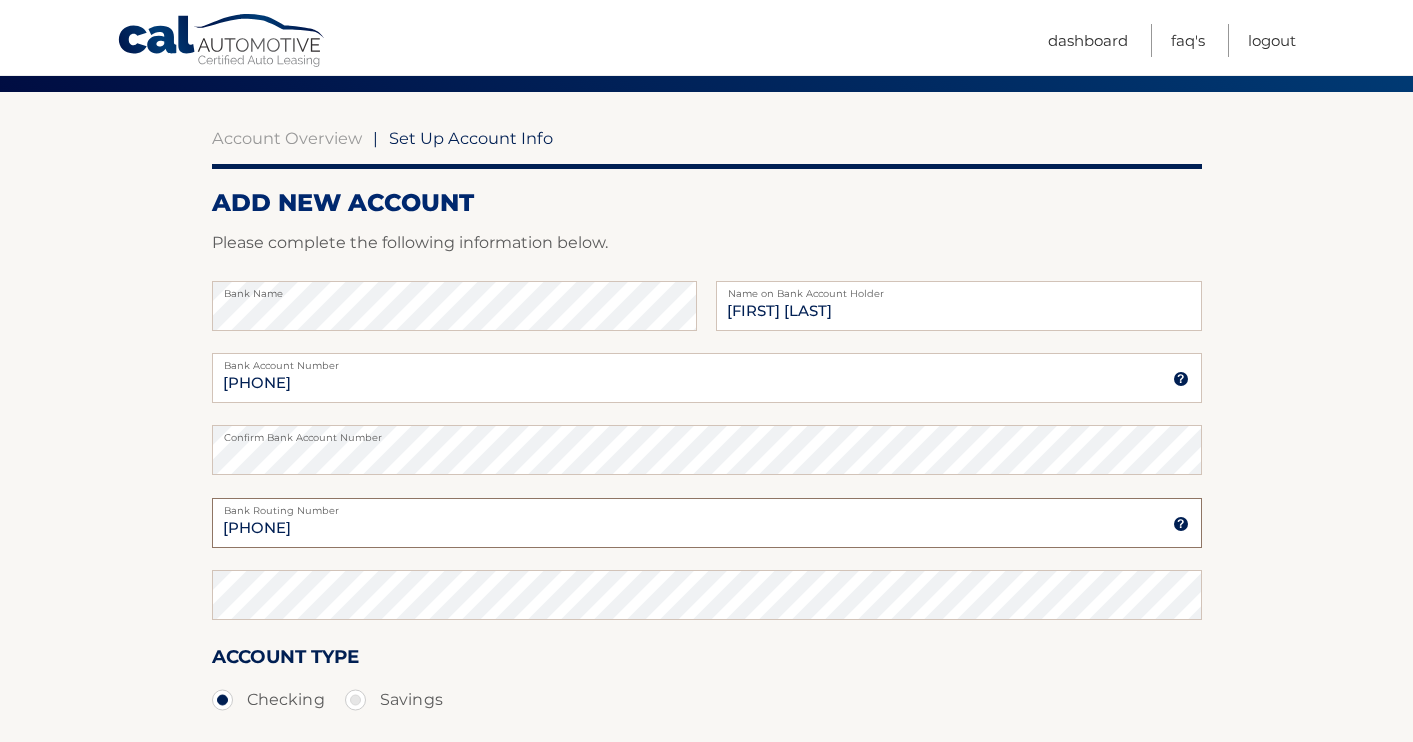 type on "063100277" 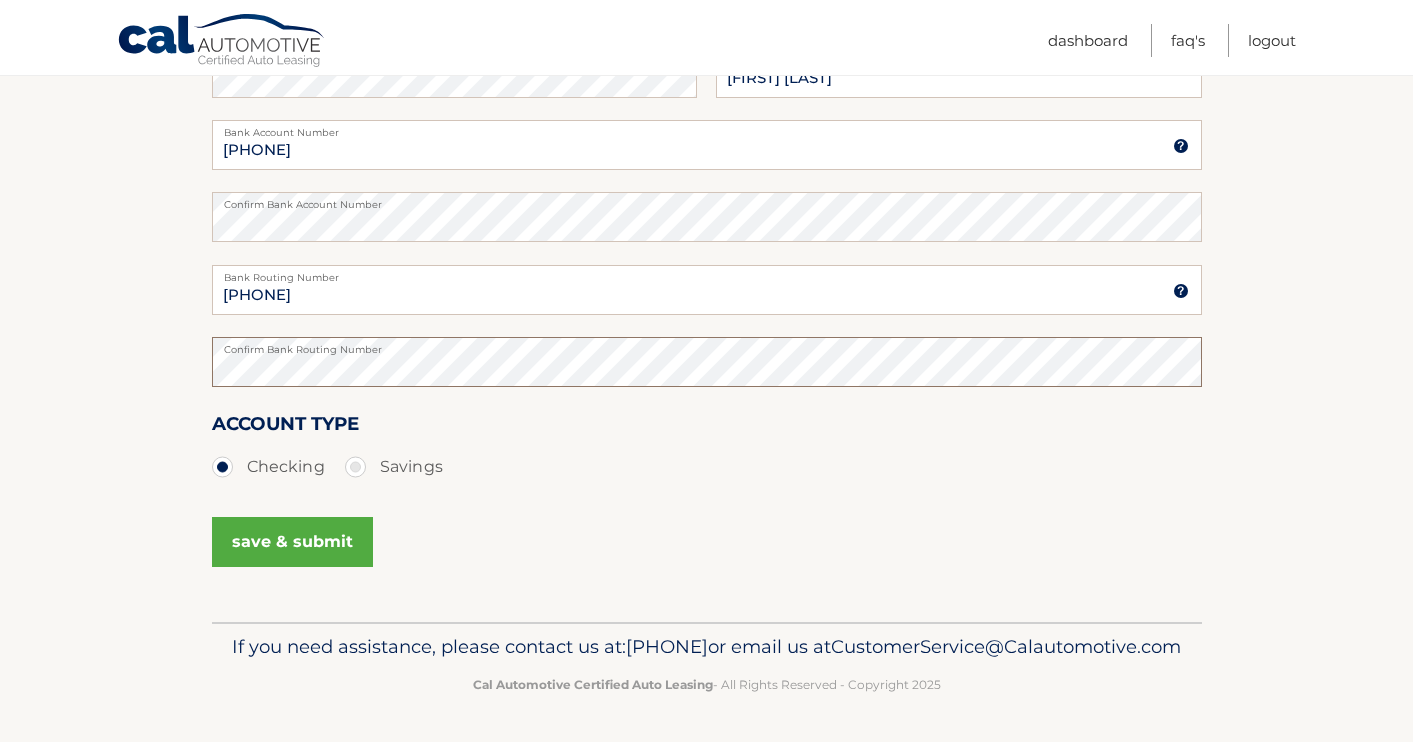 scroll, scrollTop: 415, scrollLeft: 0, axis: vertical 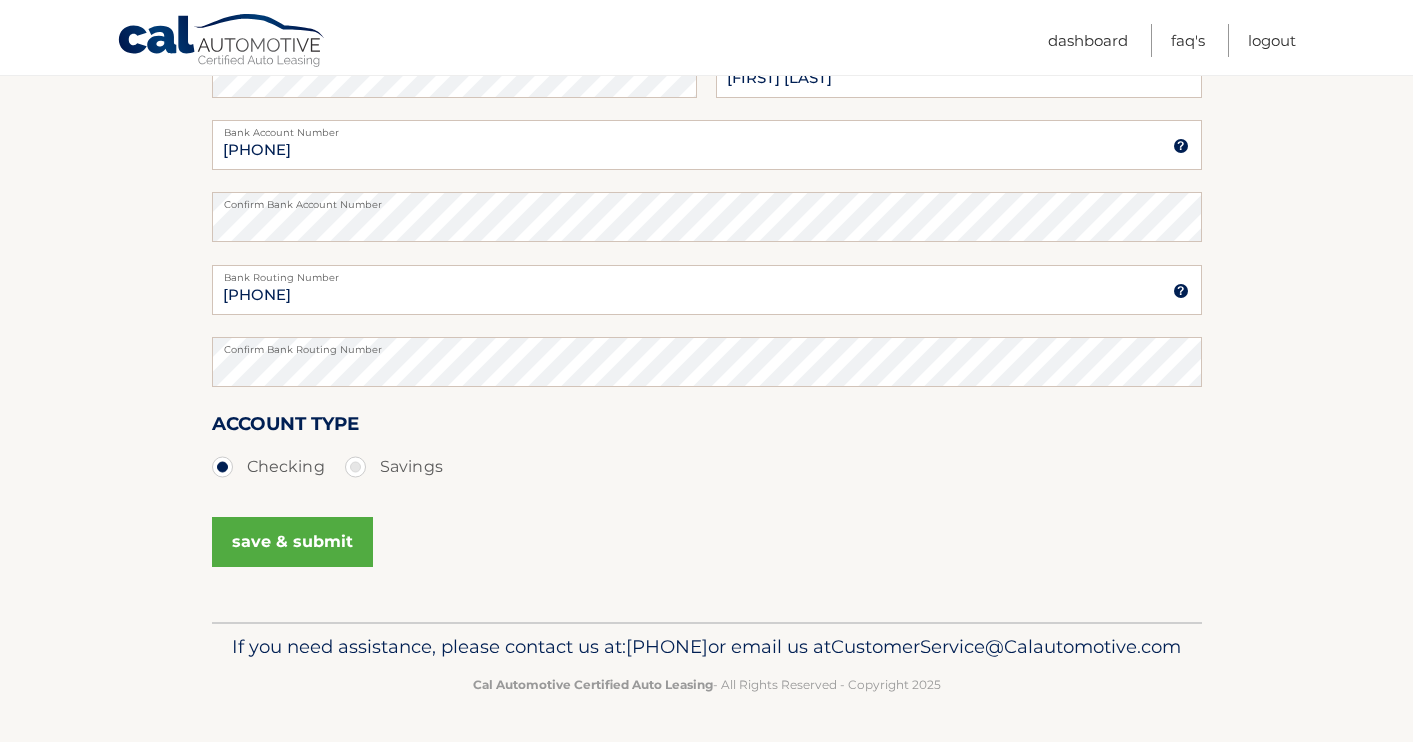 click on "save & submit" at bounding box center [292, 542] 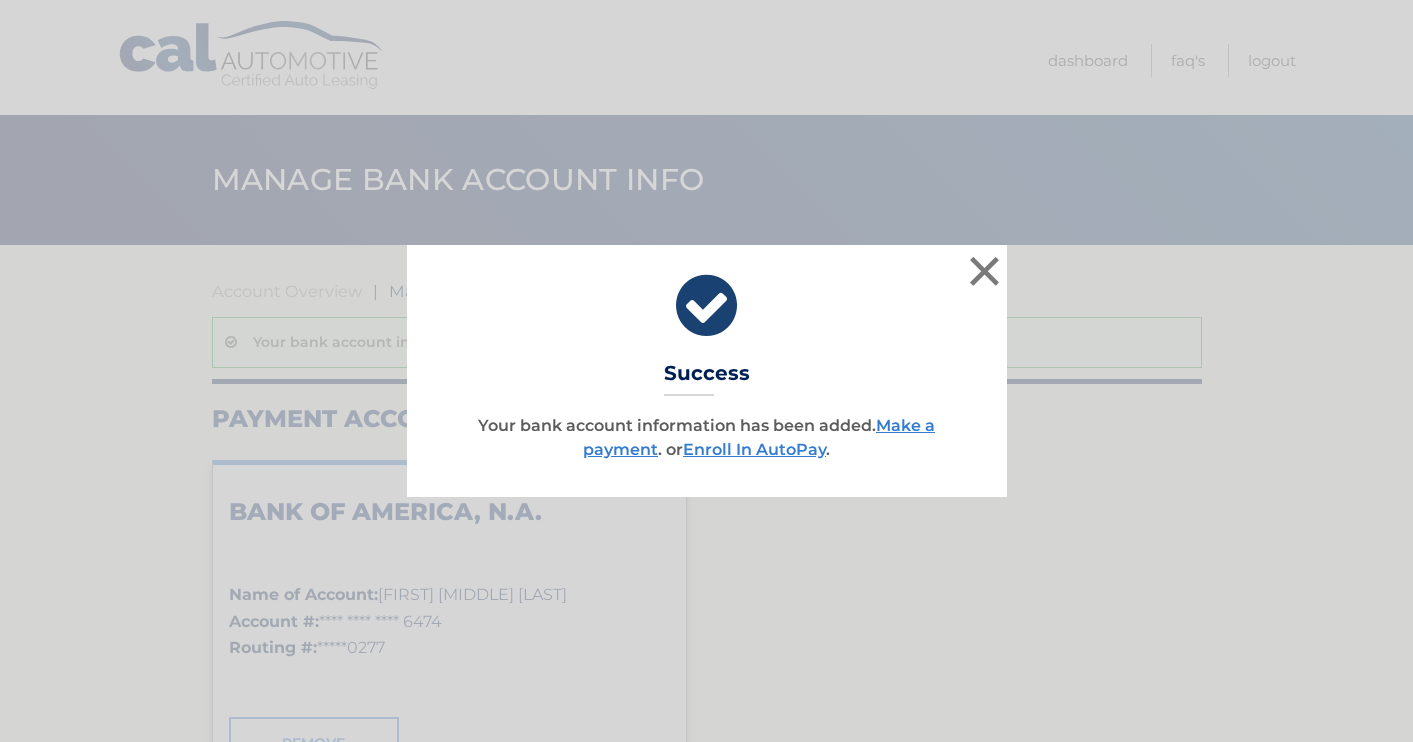 scroll, scrollTop: 0, scrollLeft: 0, axis: both 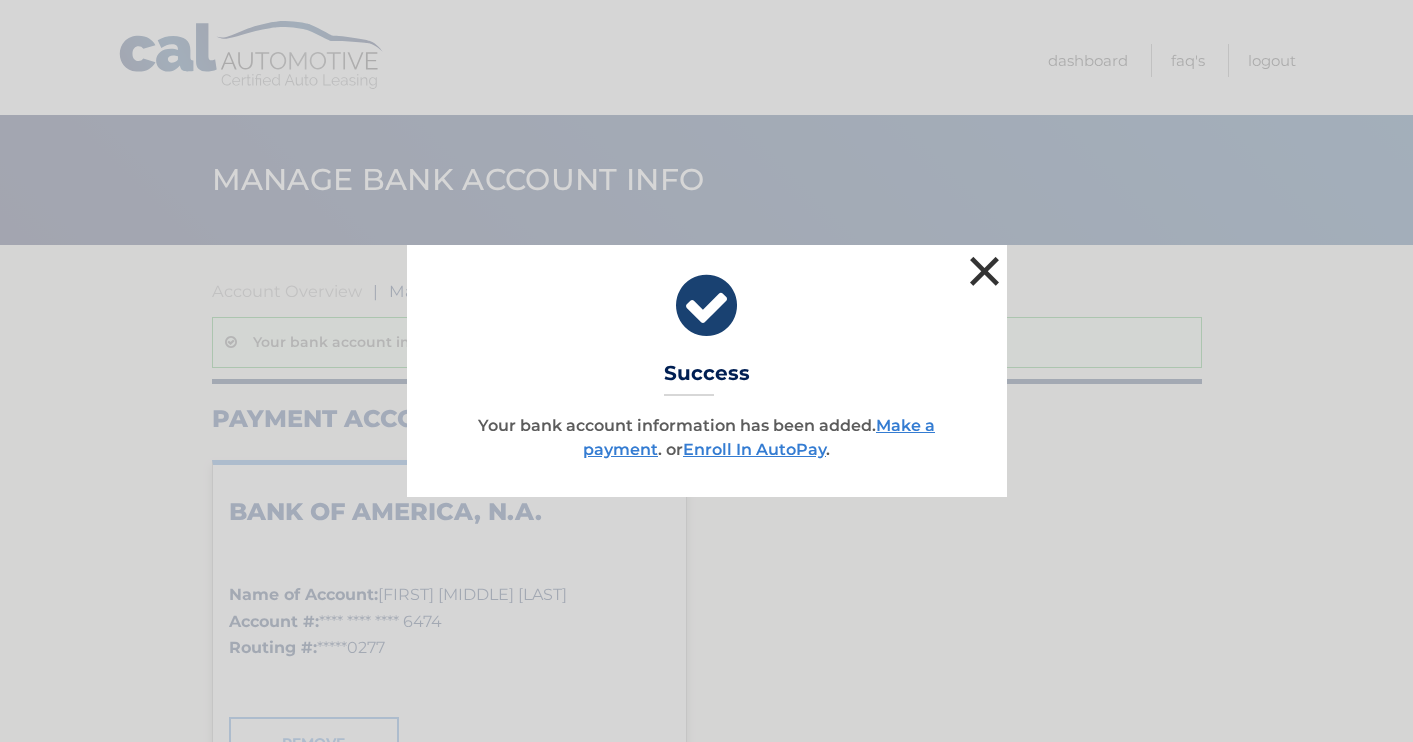 click on "×" at bounding box center [985, 271] 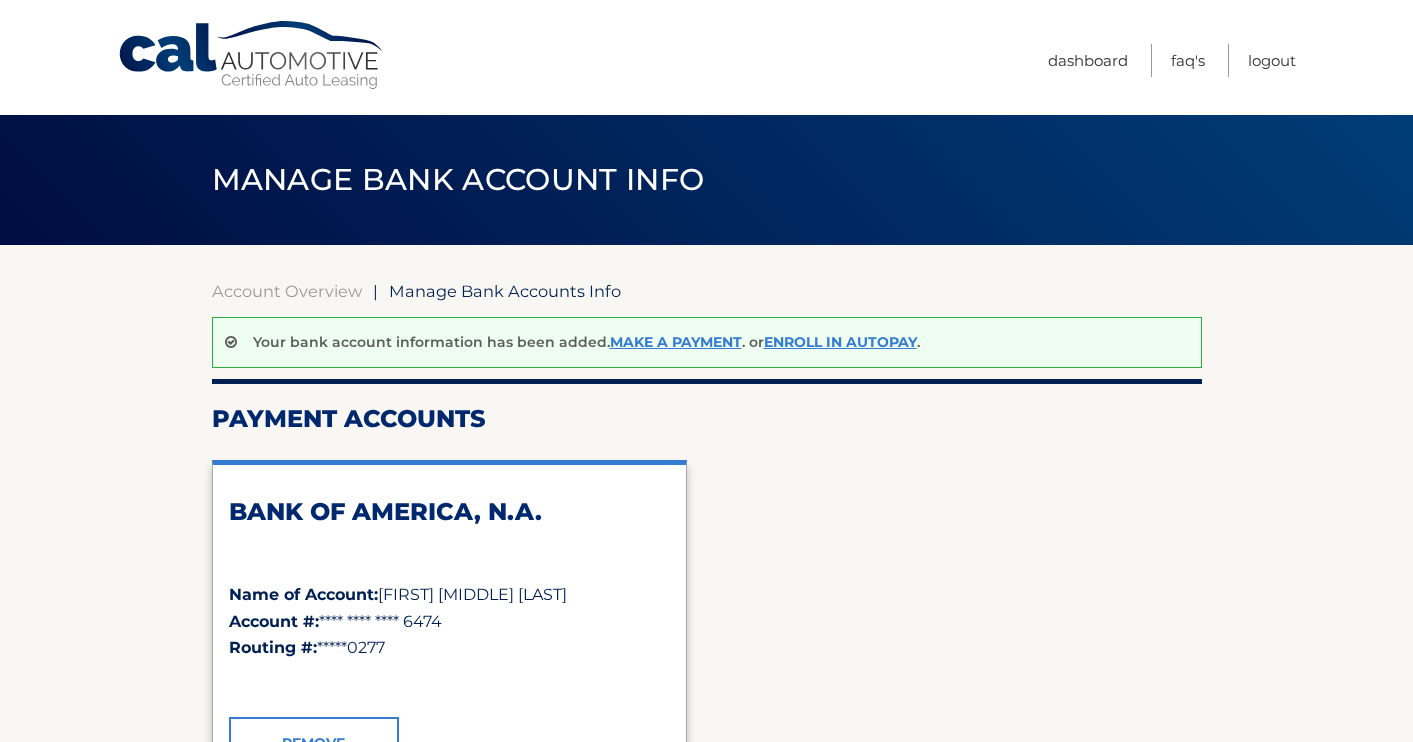 scroll, scrollTop: 0, scrollLeft: 0, axis: both 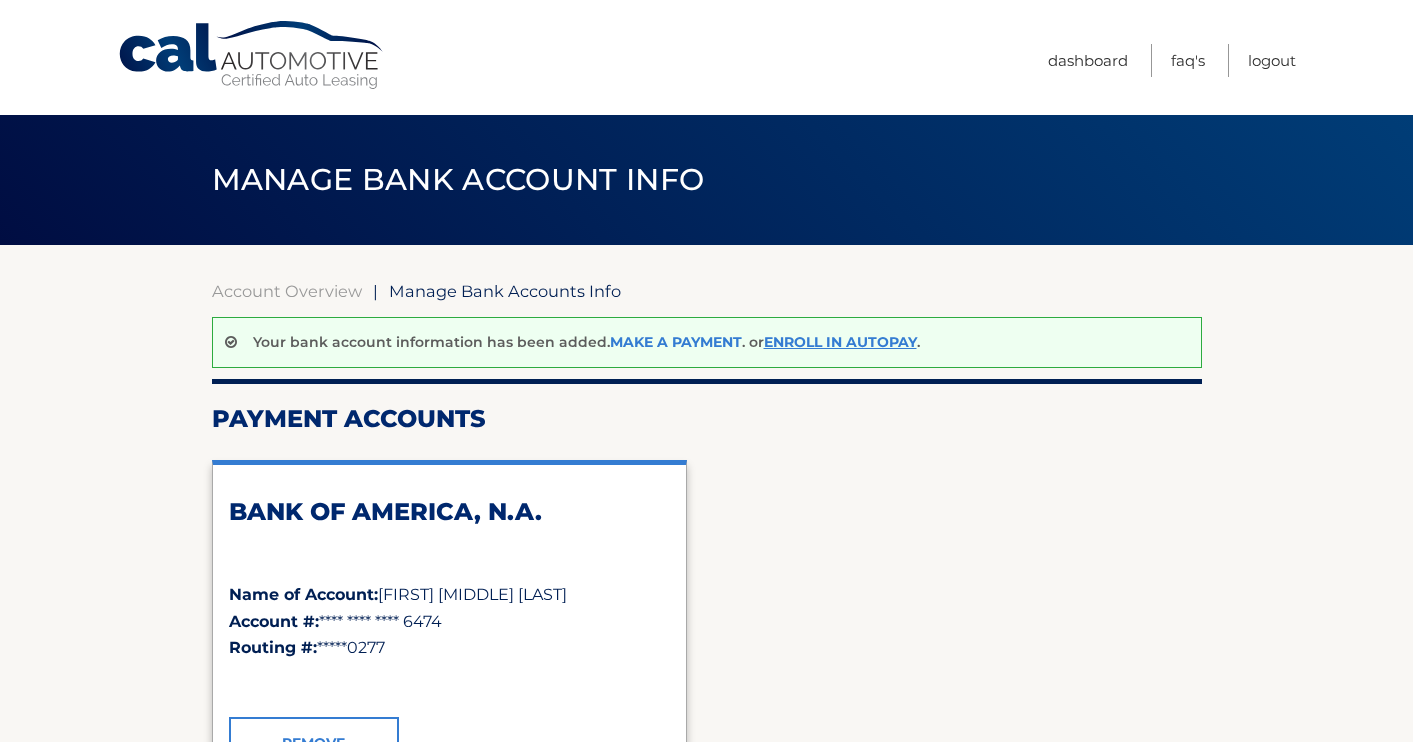 click on "Make a payment" at bounding box center (676, 342) 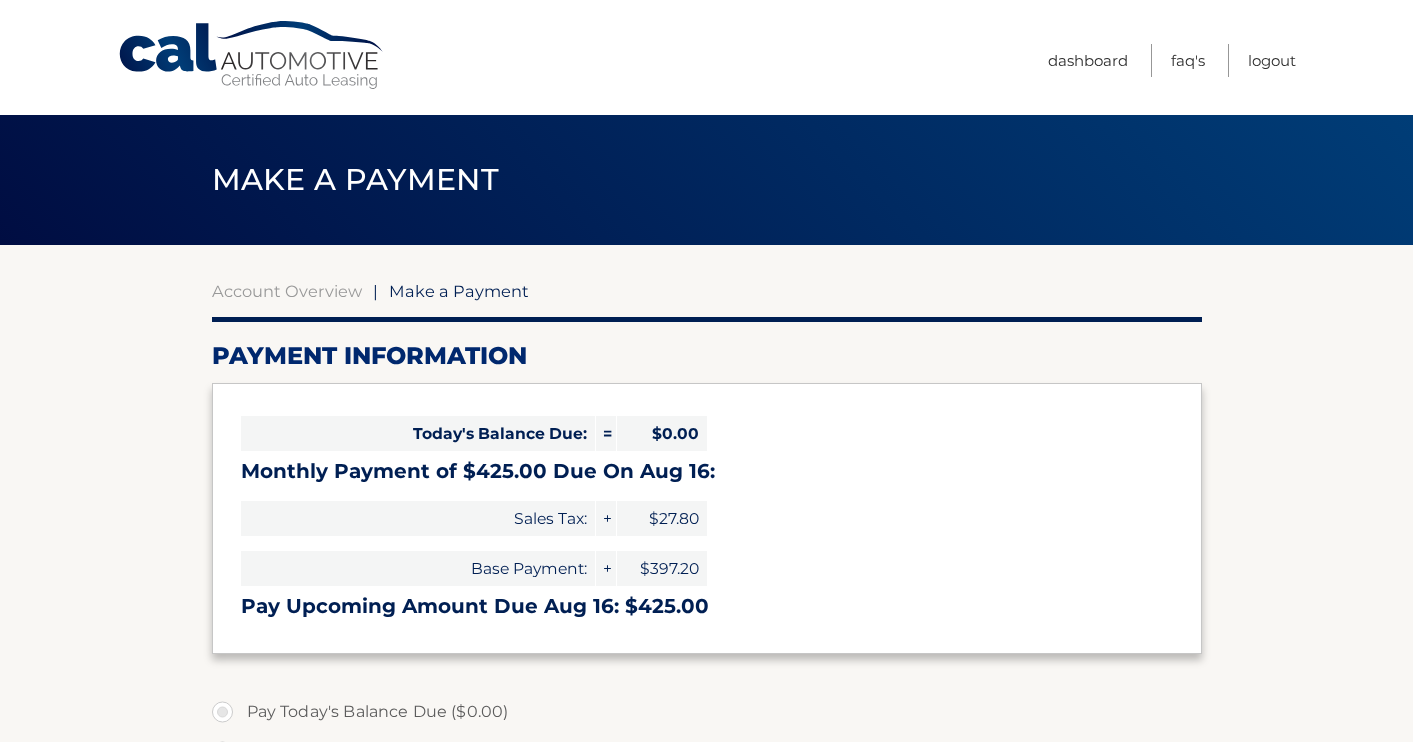 scroll, scrollTop: 0, scrollLeft: 0, axis: both 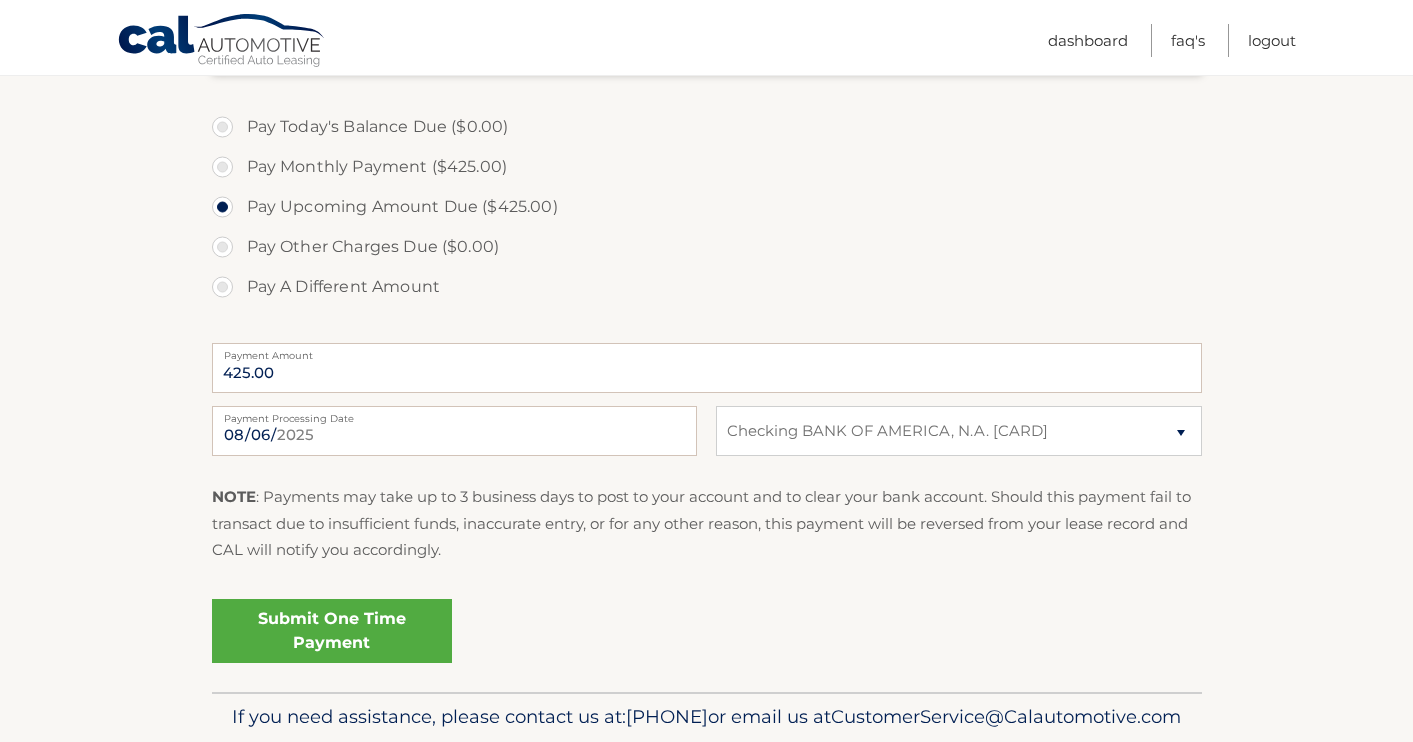 click on "Submit One Time Payment" at bounding box center [332, 631] 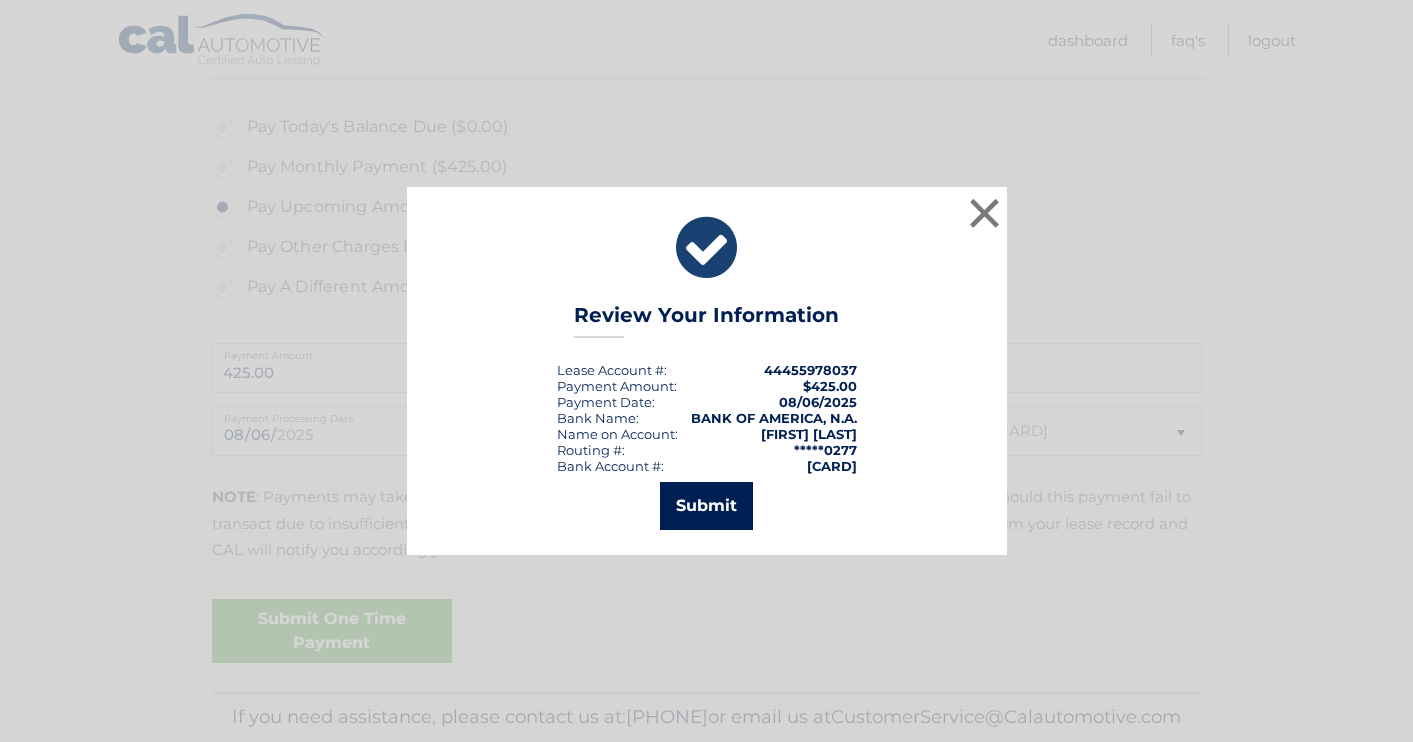 click on "Submit" at bounding box center [706, 506] 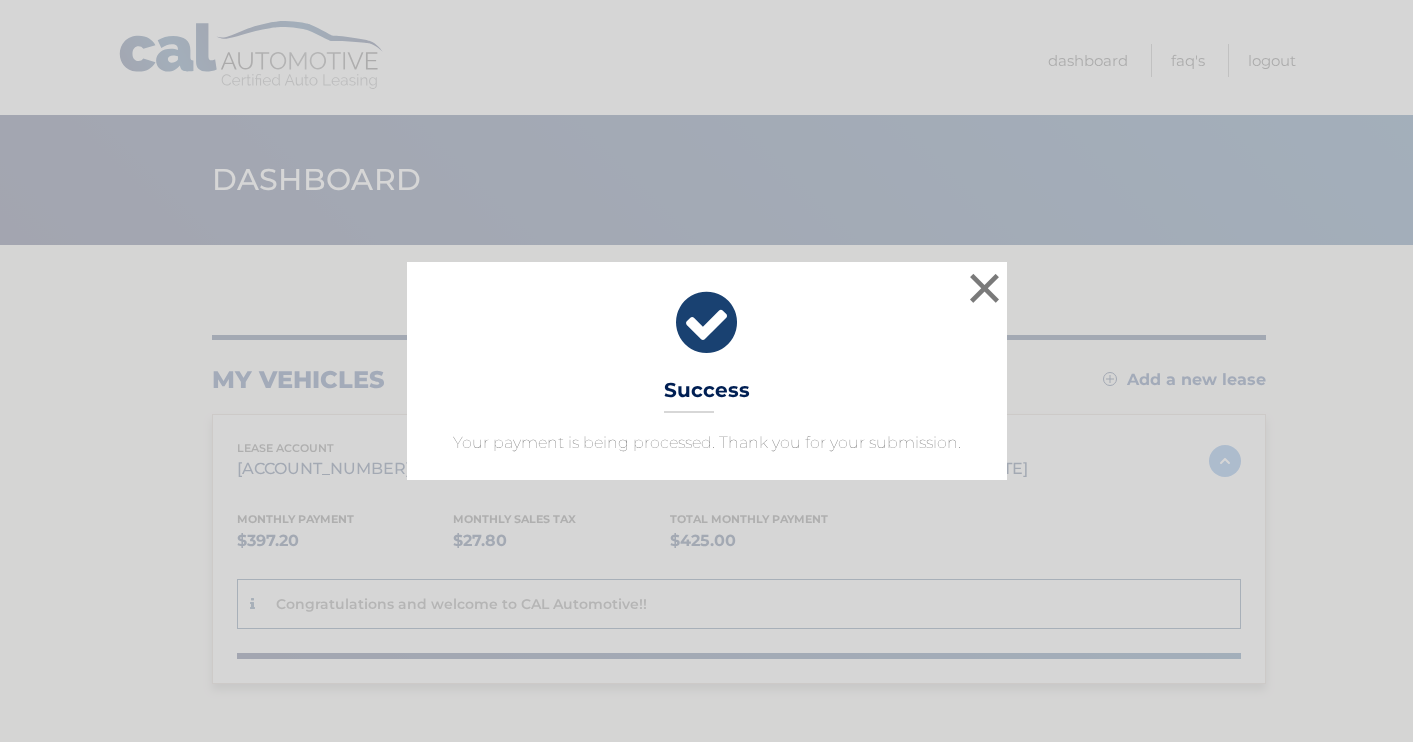 scroll, scrollTop: 0, scrollLeft: 0, axis: both 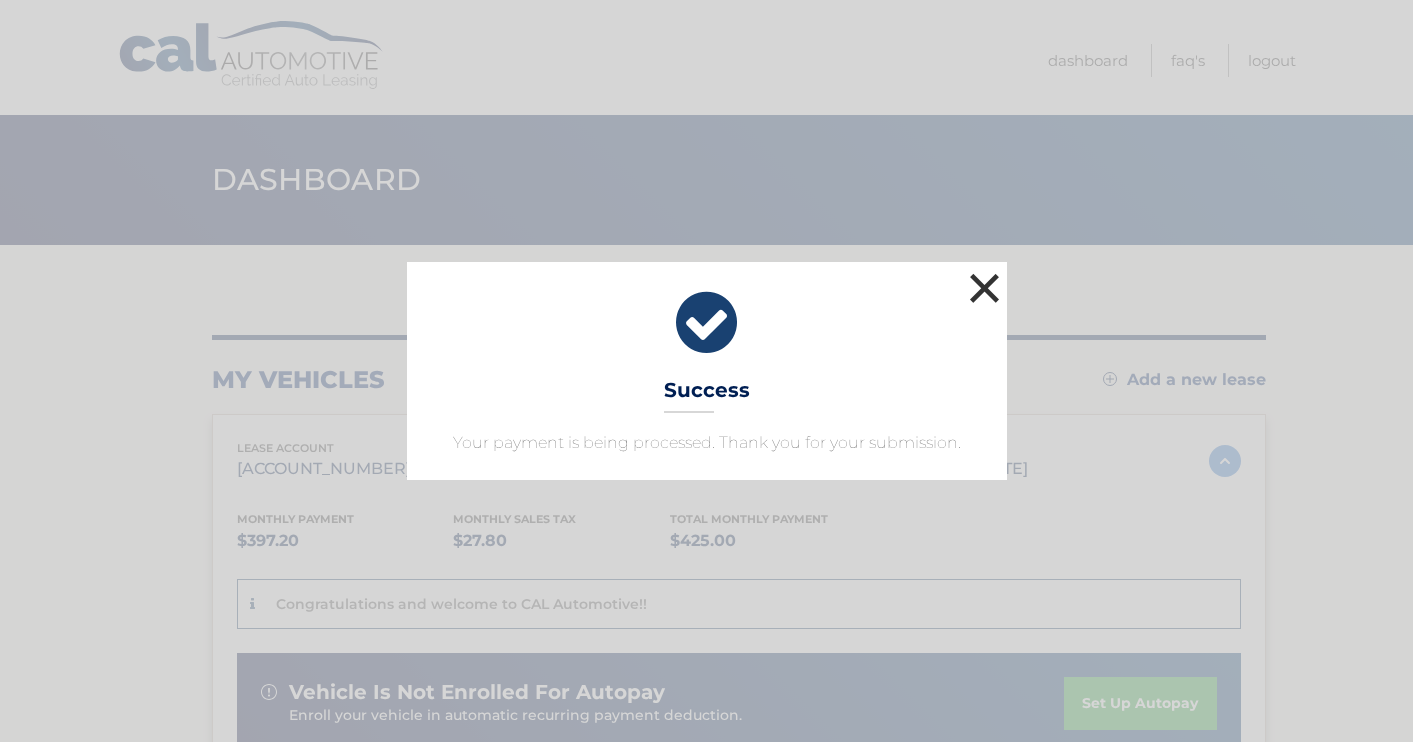 click on "×" at bounding box center (985, 288) 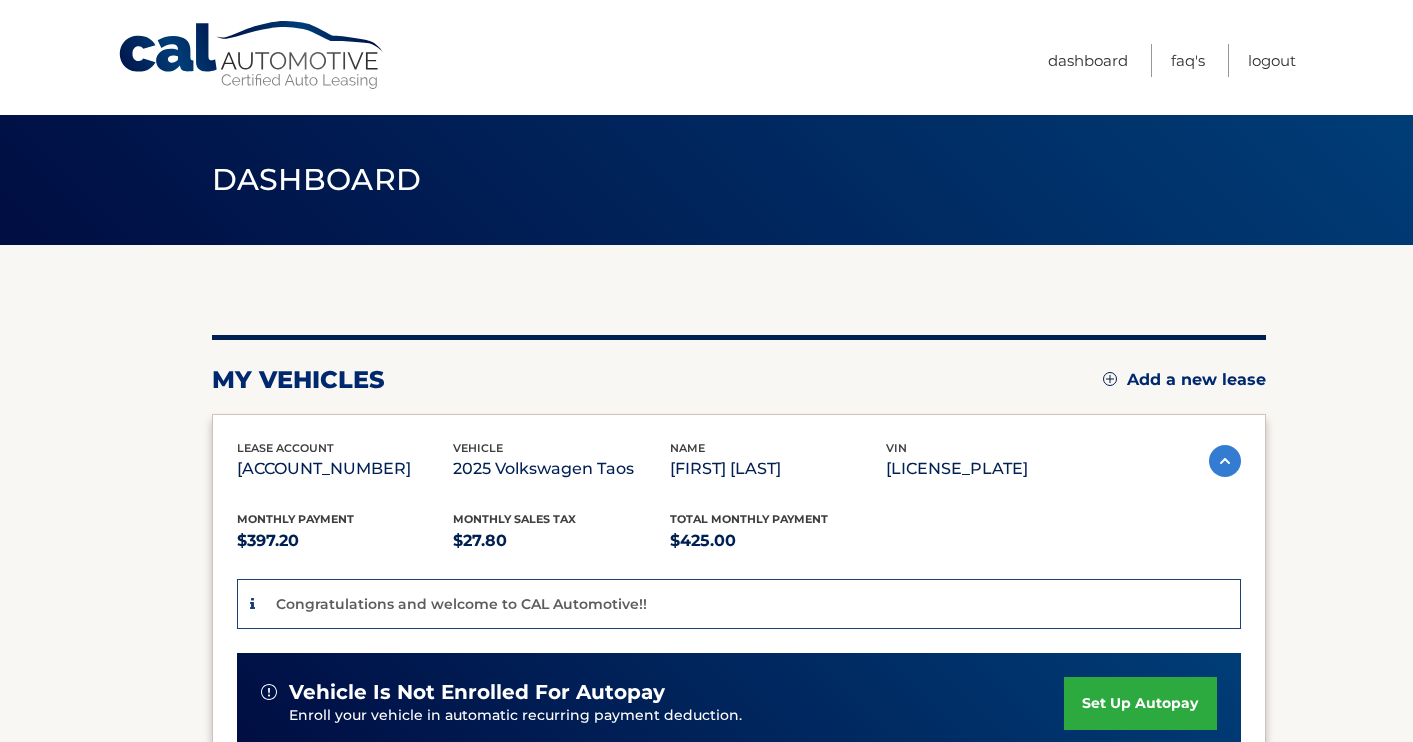 scroll, scrollTop: 0, scrollLeft: 0, axis: both 